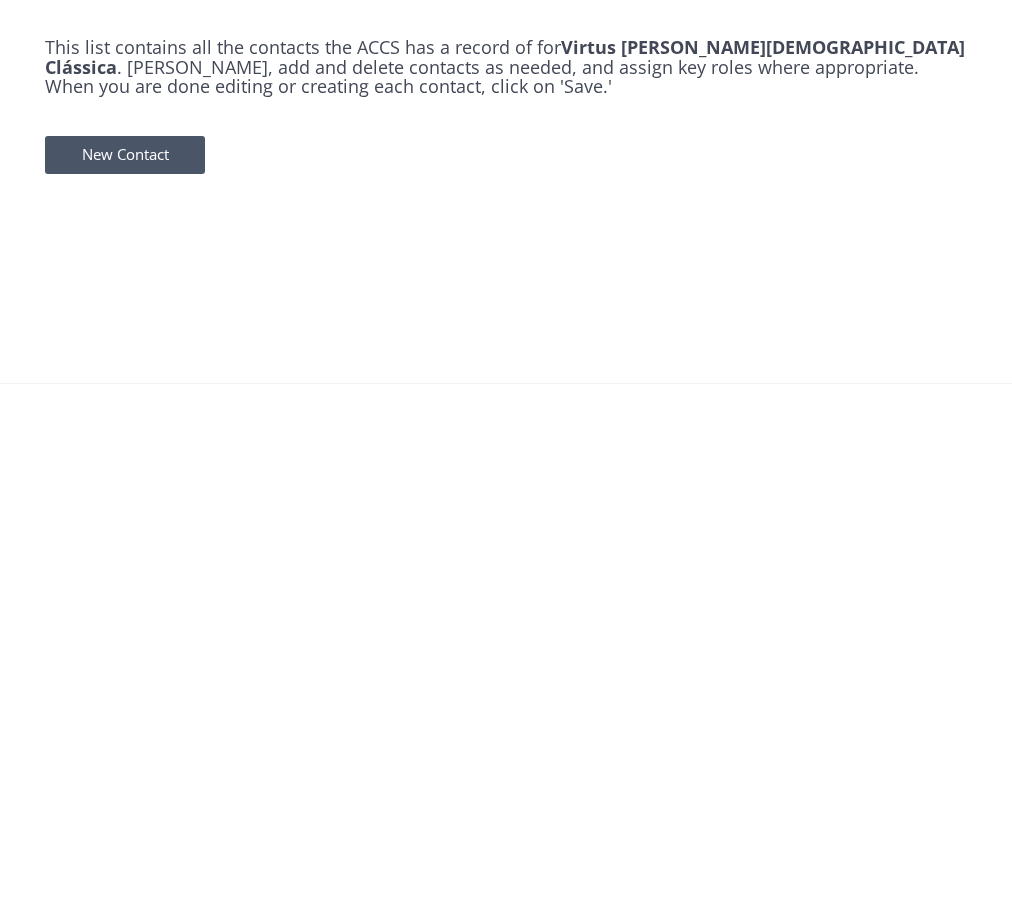 scroll, scrollTop: 0, scrollLeft: 0, axis: both 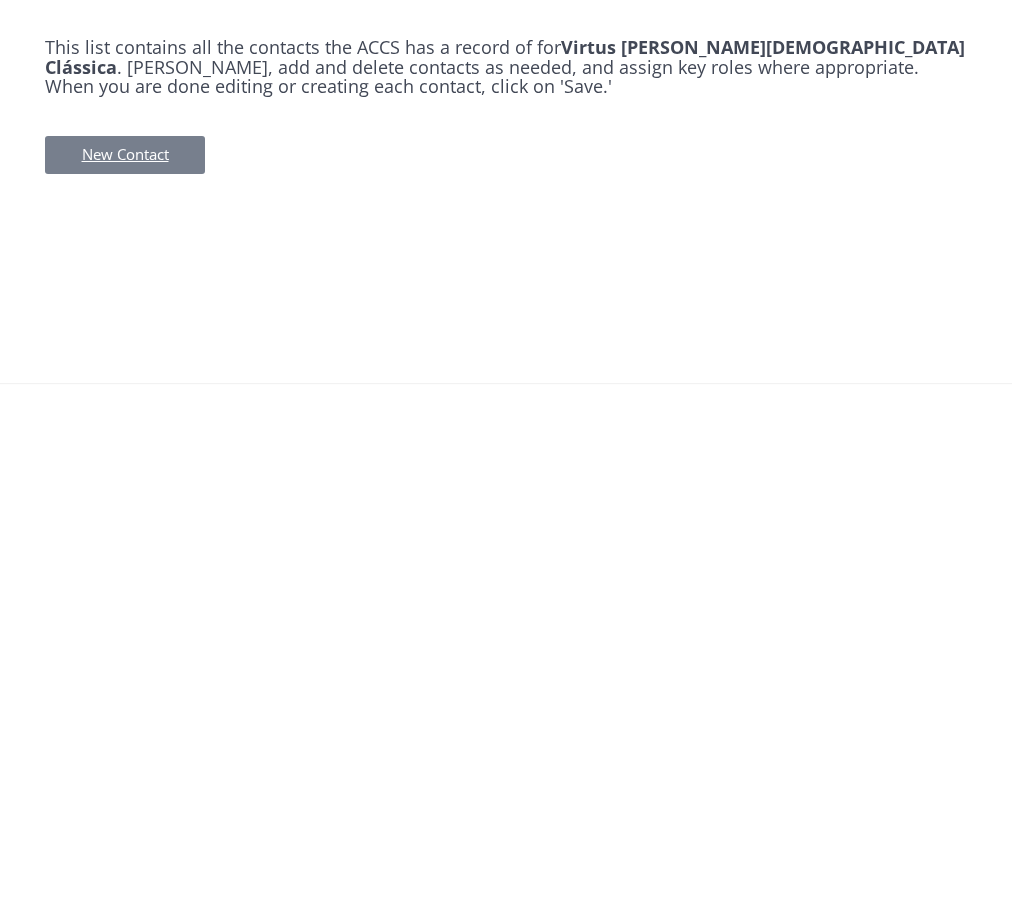 click on "New Contact" at bounding box center (125, 154) 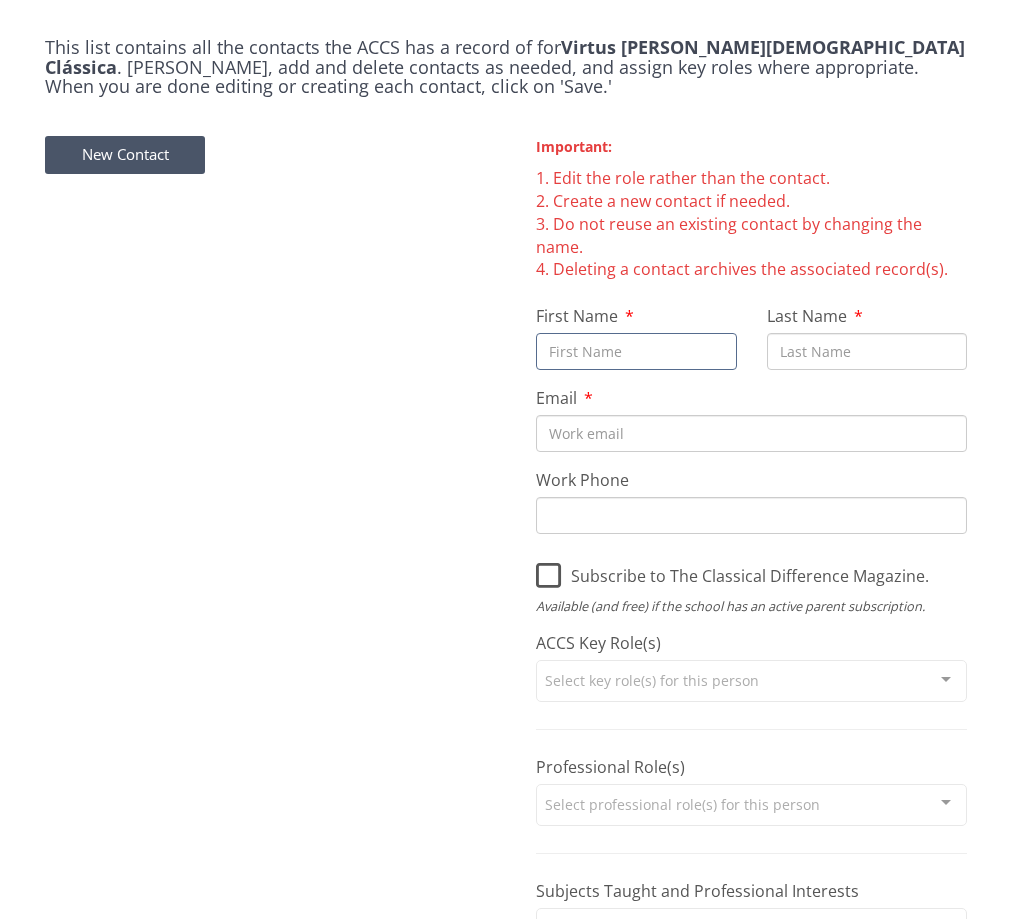 click on "First Name" at bounding box center (636, 351) 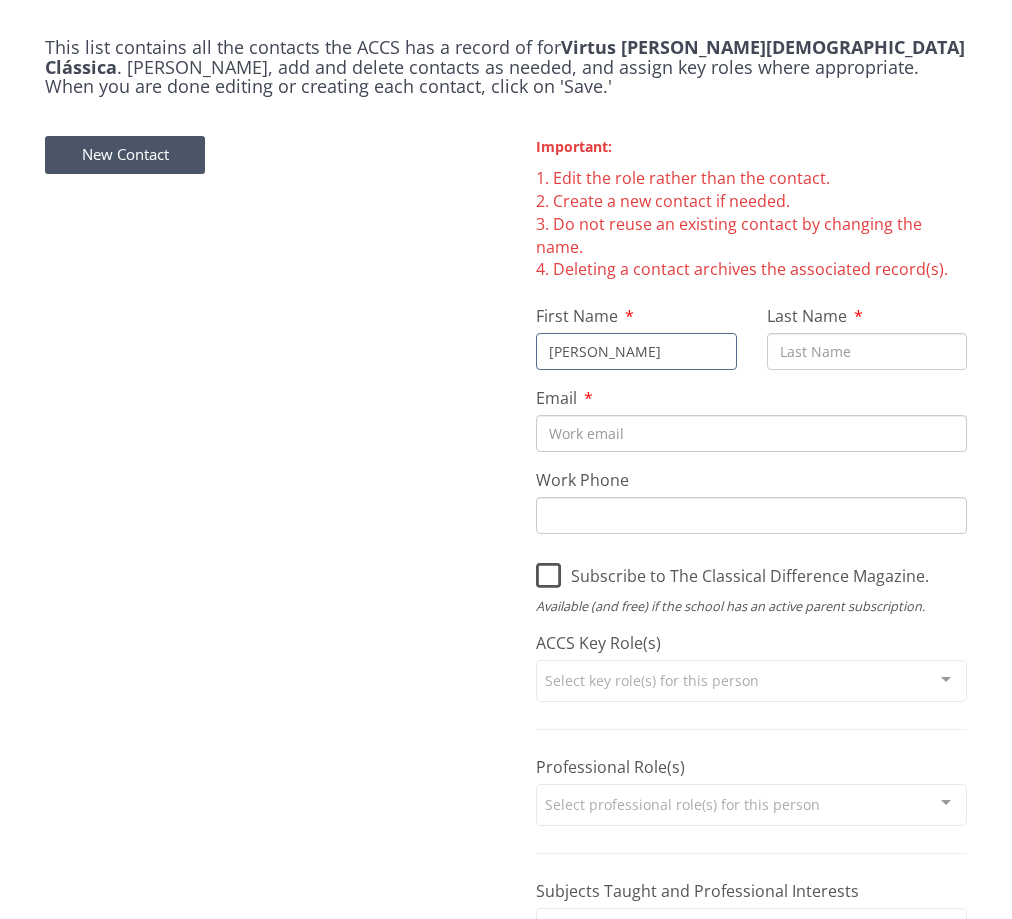 type on "[PERSON_NAME]" 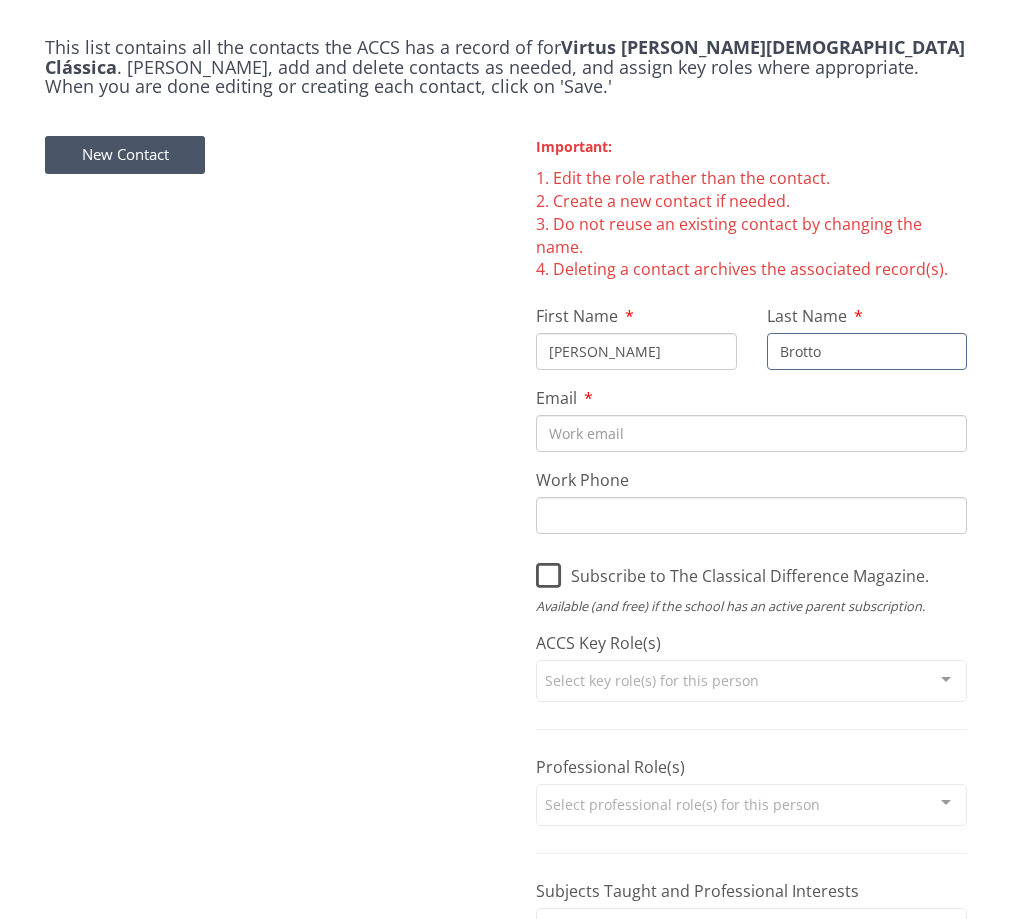 type on "Brotto" 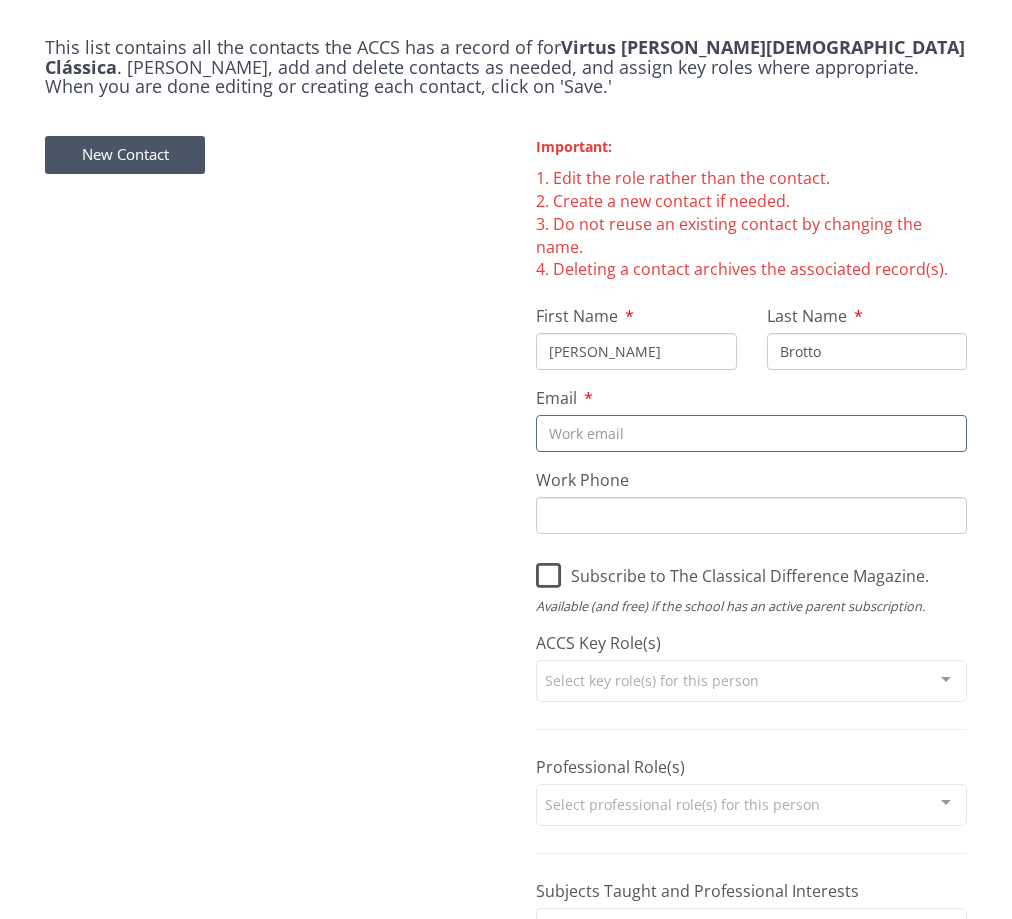 click on "Email" at bounding box center (751, 433) 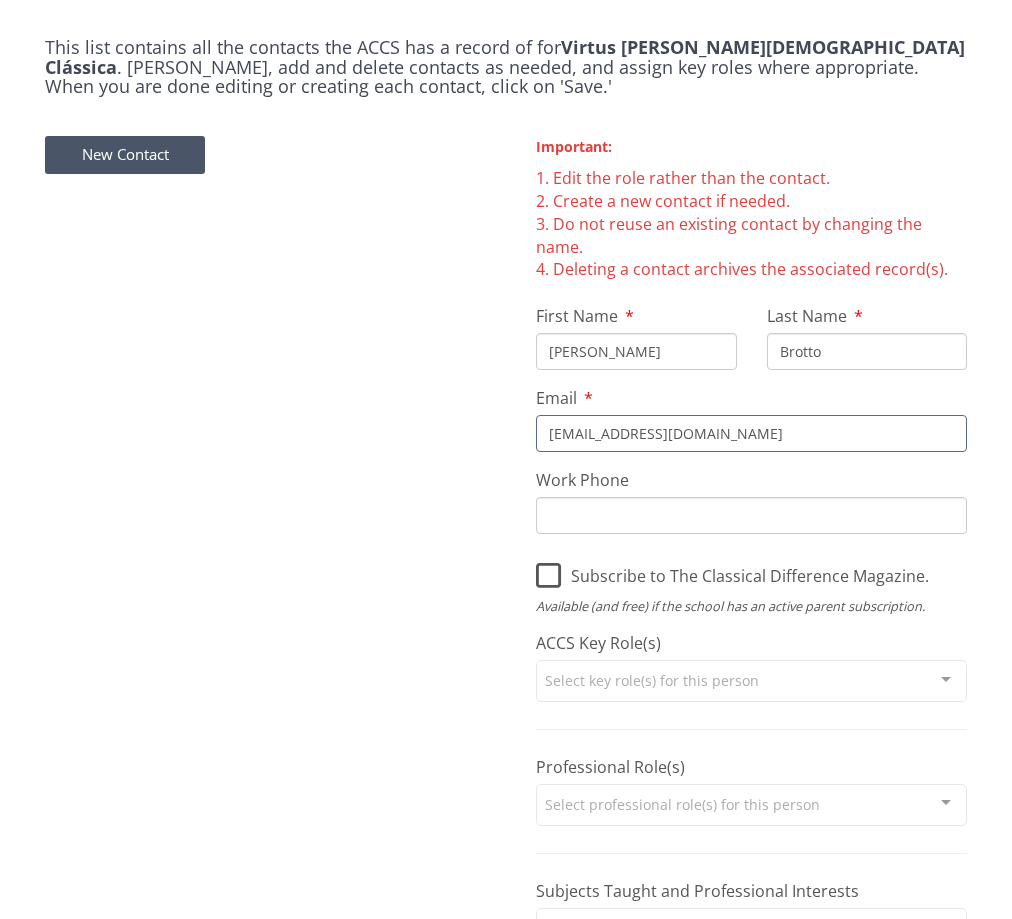 type on "[EMAIL_ADDRESS][DOMAIN_NAME]" 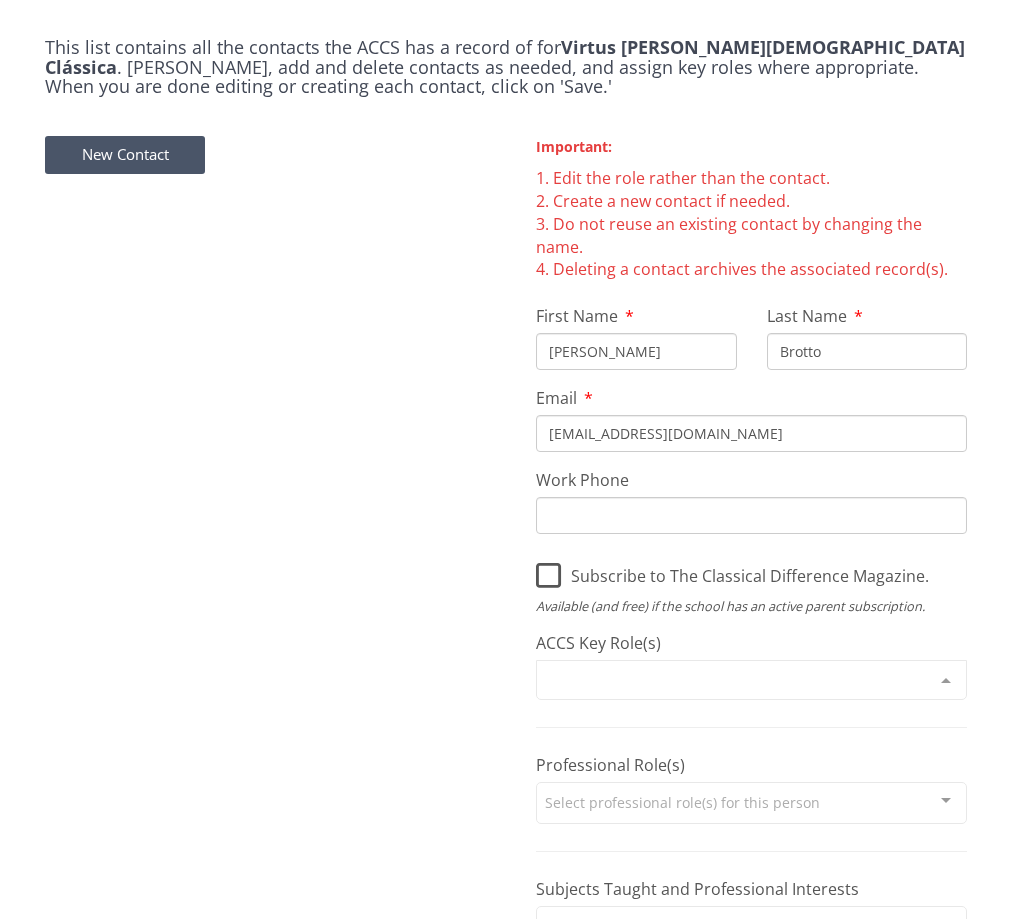 click on "Select key role(s) for this person" at bounding box center (751, 680) 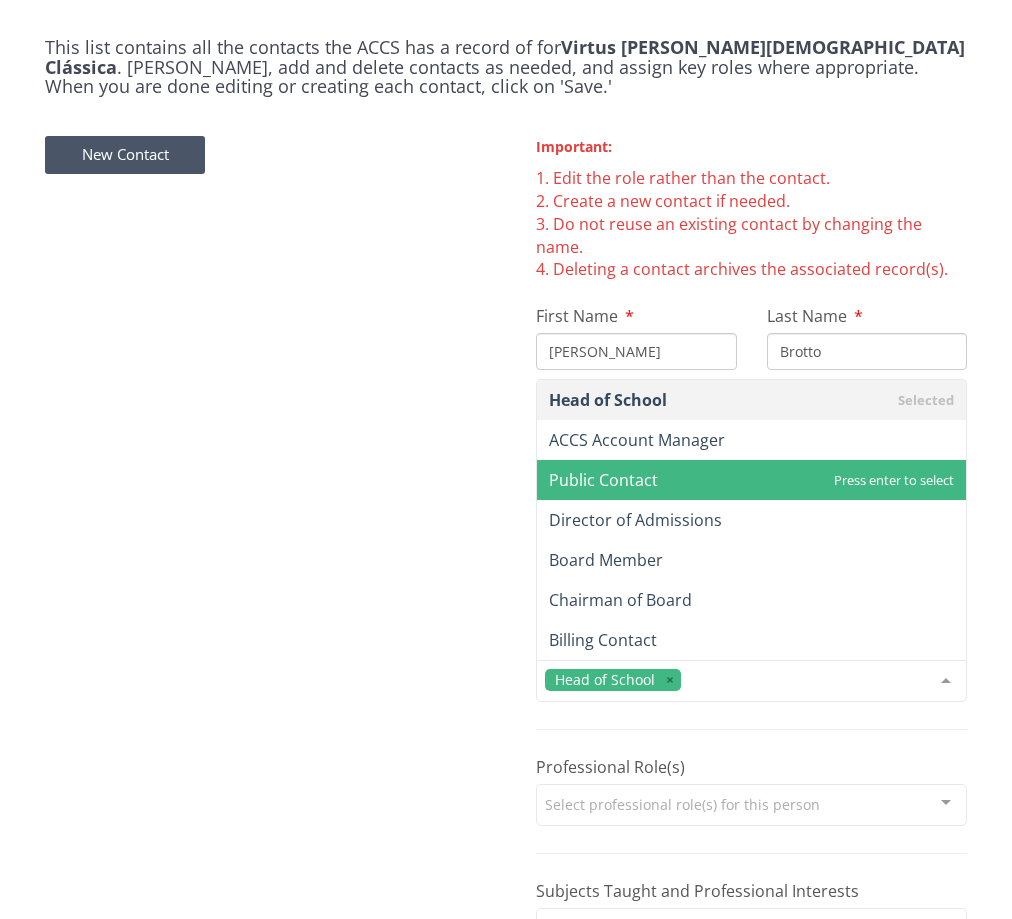 click on "Public Contact" at bounding box center (603, 480) 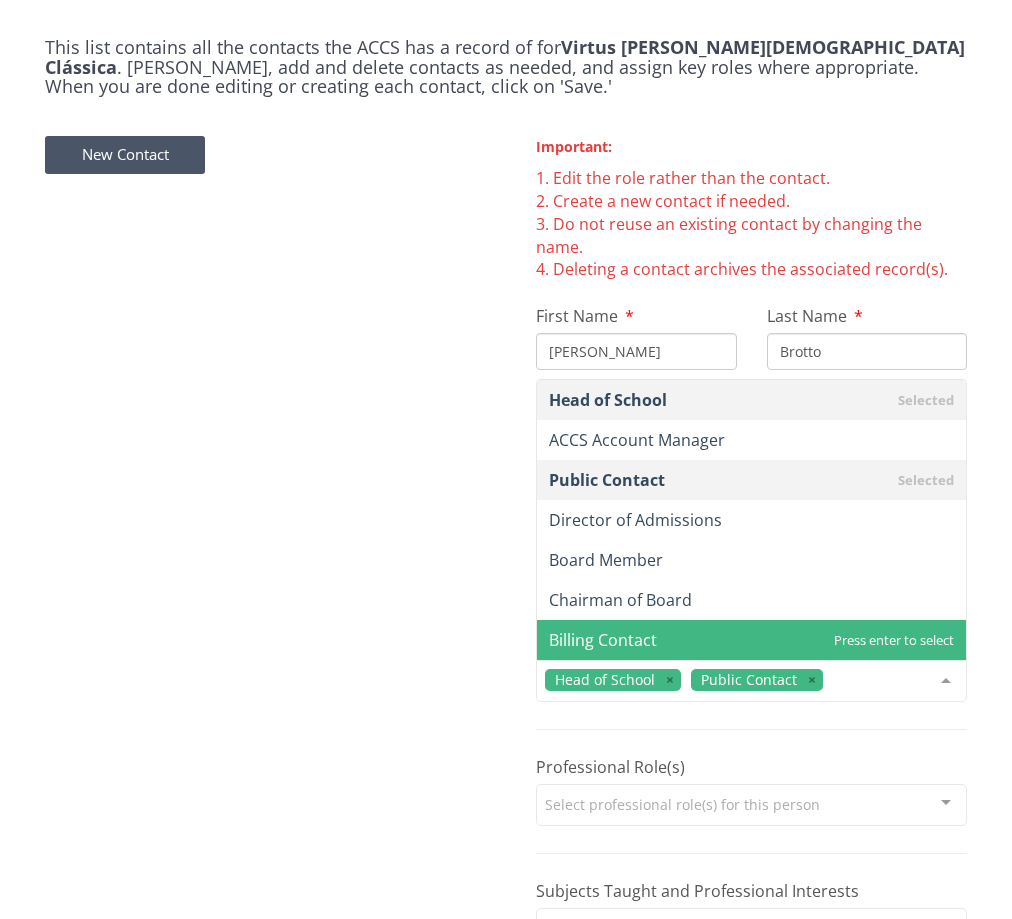 click on "Billing Contact" at bounding box center (603, 640) 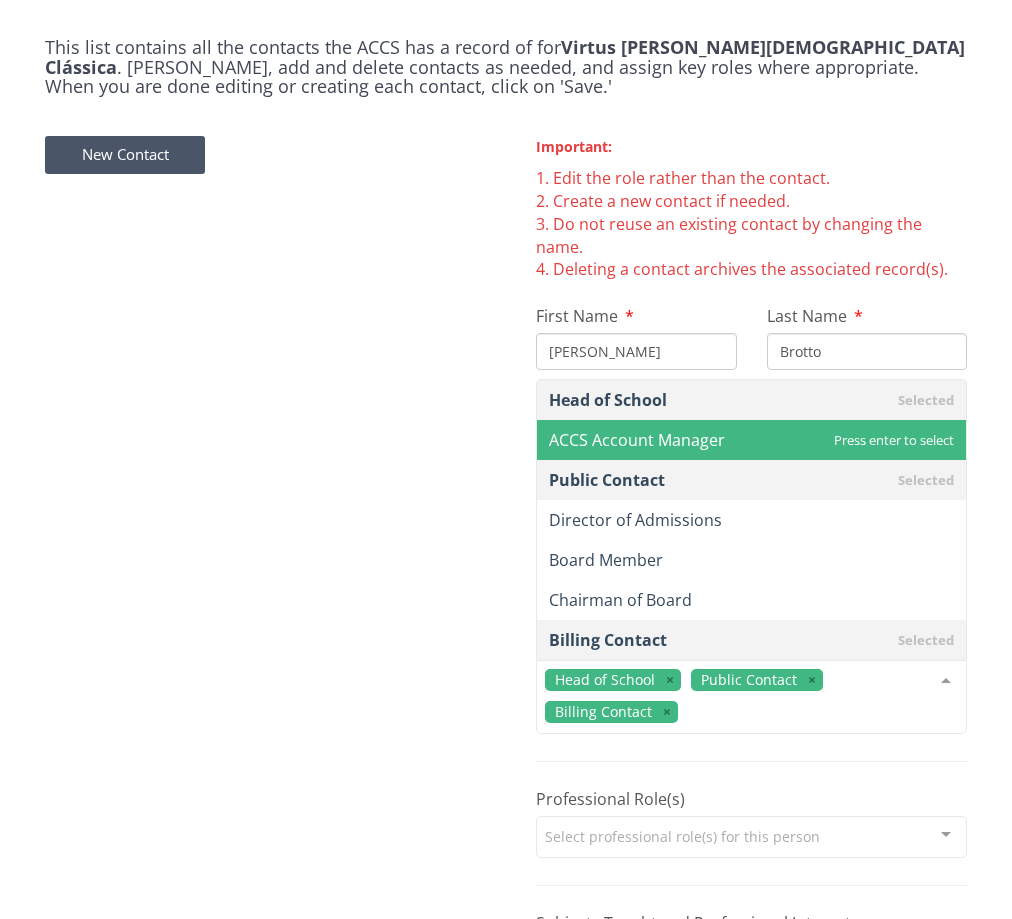 click on "ACCS Account Manager" at bounding box center (637, 440) 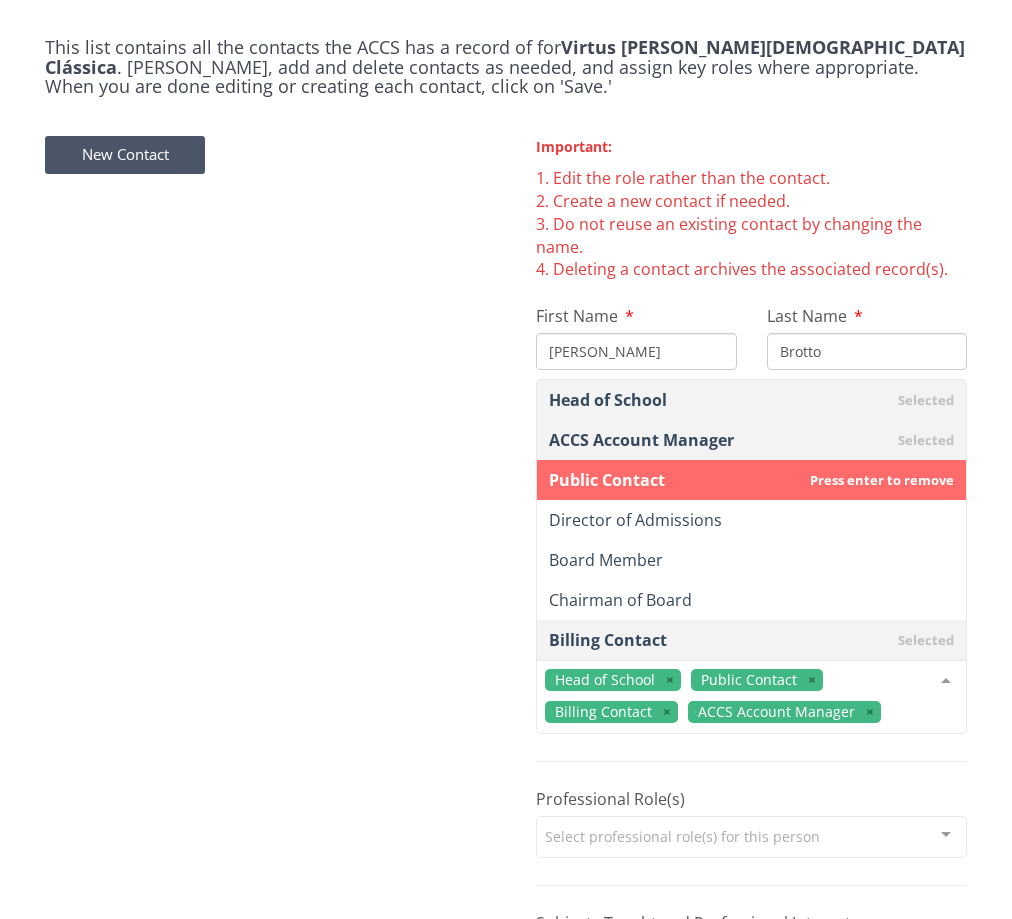 click on "This list contains all the contacts the ACCS has a record of for   Virtus [PERSON_NAME][DEMOGRAPHIC_DATA] Clássica  . [PERSON_NAME], add and delete contacts as needed, and assign key roles where appropriate. When you are done editing or creating each contact, click on 'Save.'
New Contact
Important:   Edit the role rather than the contact.   Create a new contact if needed.   Do not reuse an existing contact by changing the name.   Deleting a contact archives the associated record(s).       First Name     [PERSON_NAME]       Last Name     Brotto               Email     [EMAIL_ADDRESS][DOMAIN_NAME]               Work Phone                       Subscribe to The Classical Difference Magazine.     Available (and free) if the school has an active parent subscription.           ACCS Key Role(s)        Head of School   Public Contact   Billing Contact   ACCS Account Manager                   Head of School   ACCS Account Manager   Public Contact   Director of Admissions   Board Member" at bounding box center (506, 833) 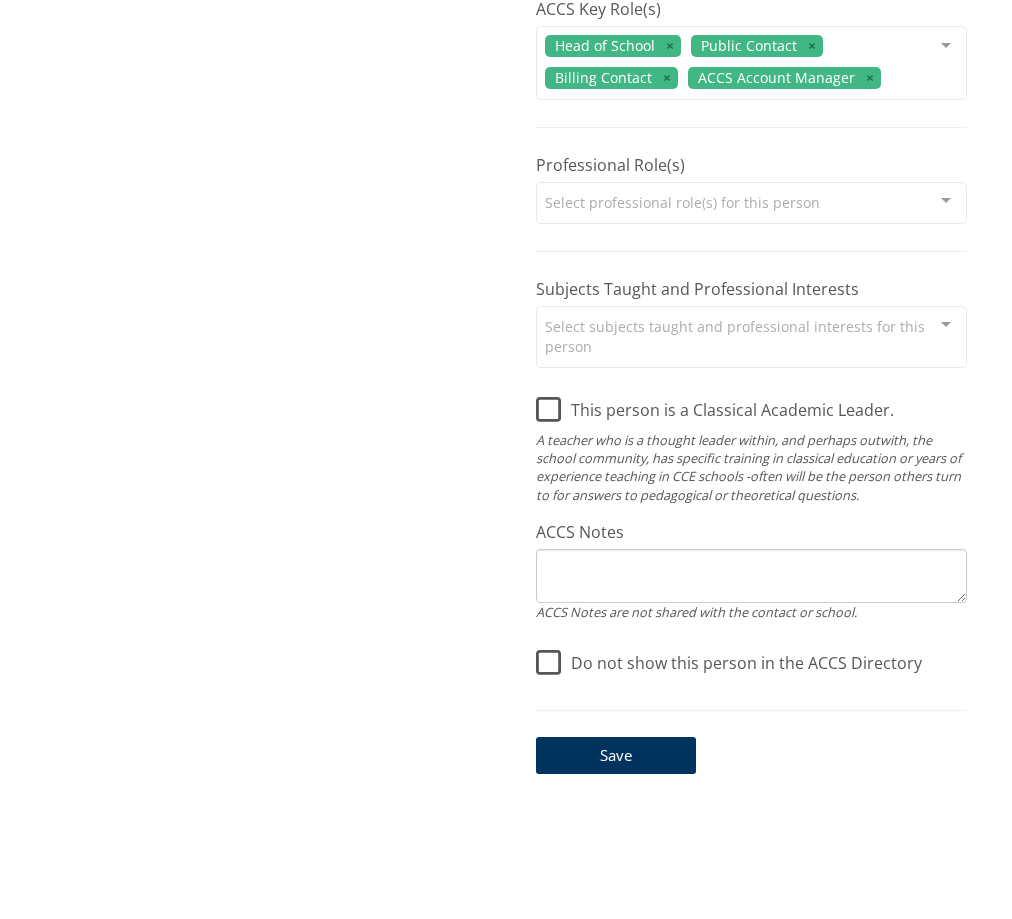 scroll, scrollTop: 635, scrollLeft: 0, axis: vertical 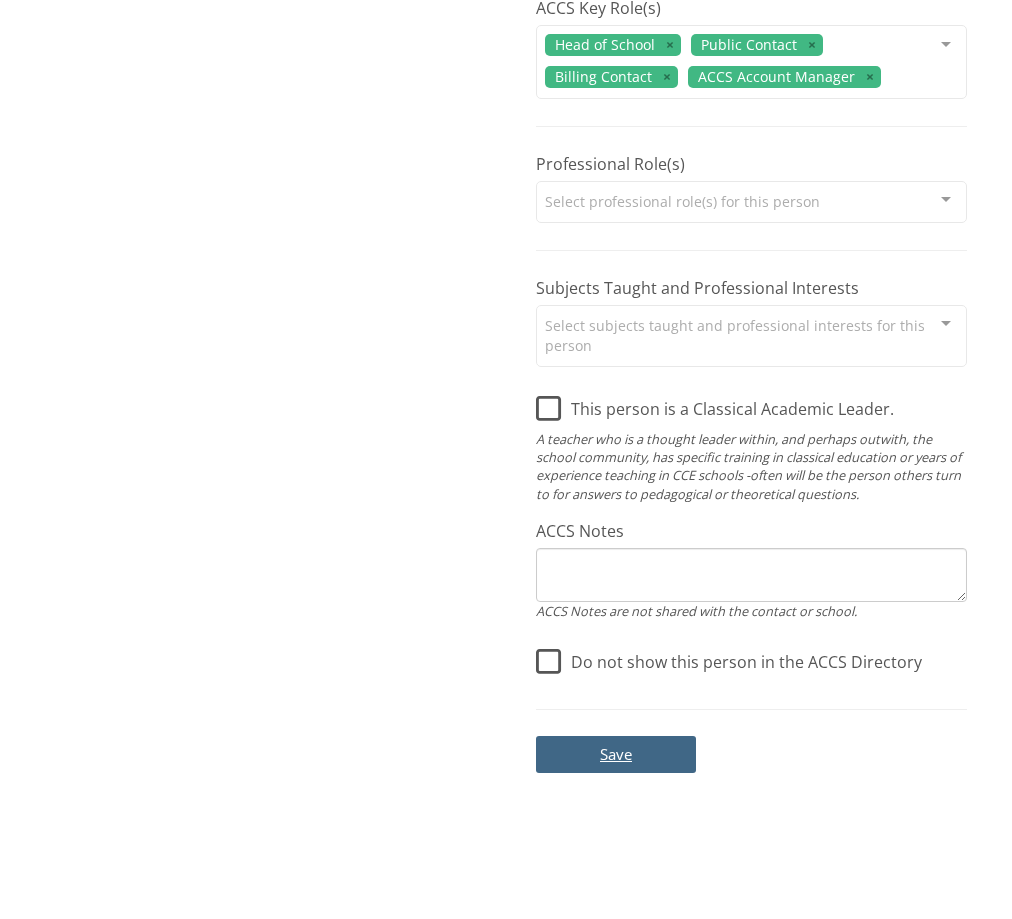 click on "Save" at bounding box center (616, 754) 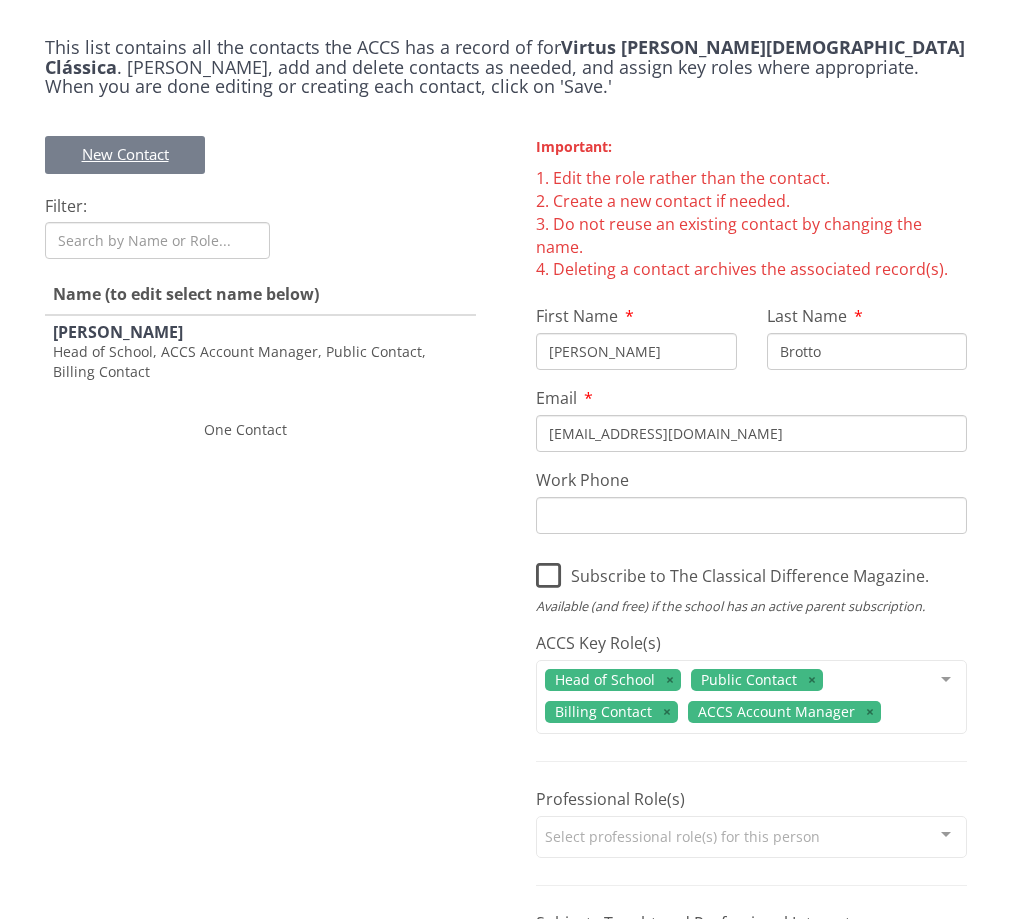 scroll, scrollTop: 0, scrollLeft: 0, axis: both 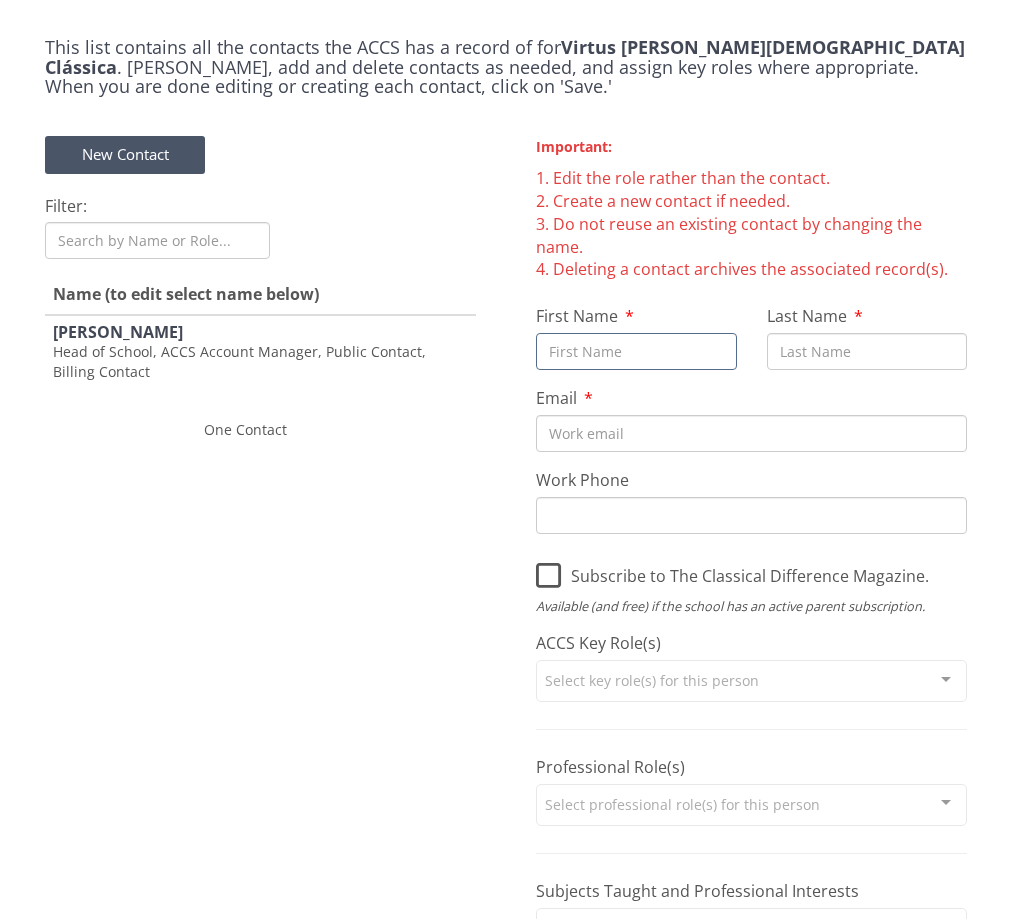 click on "First Name" at bounding box center [636, 351] 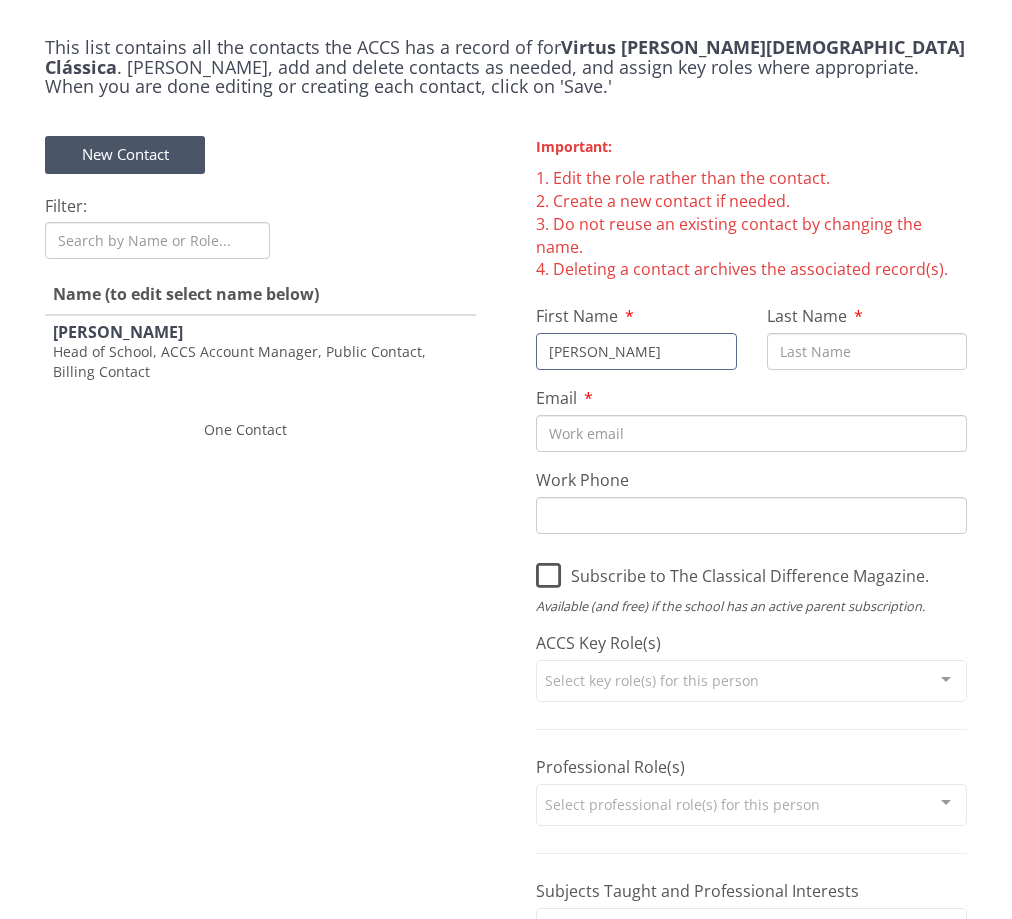 type on "[PERSON_NAME]" 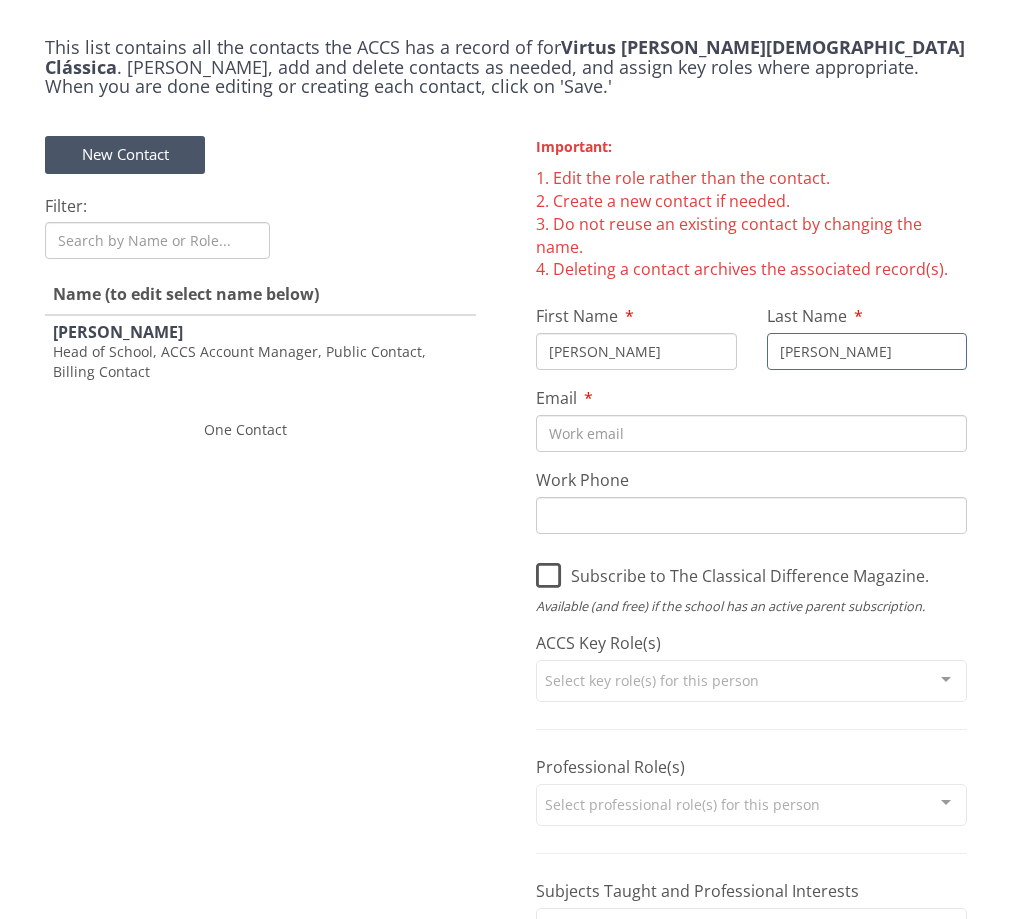 type on "[PERSON_NAME]" 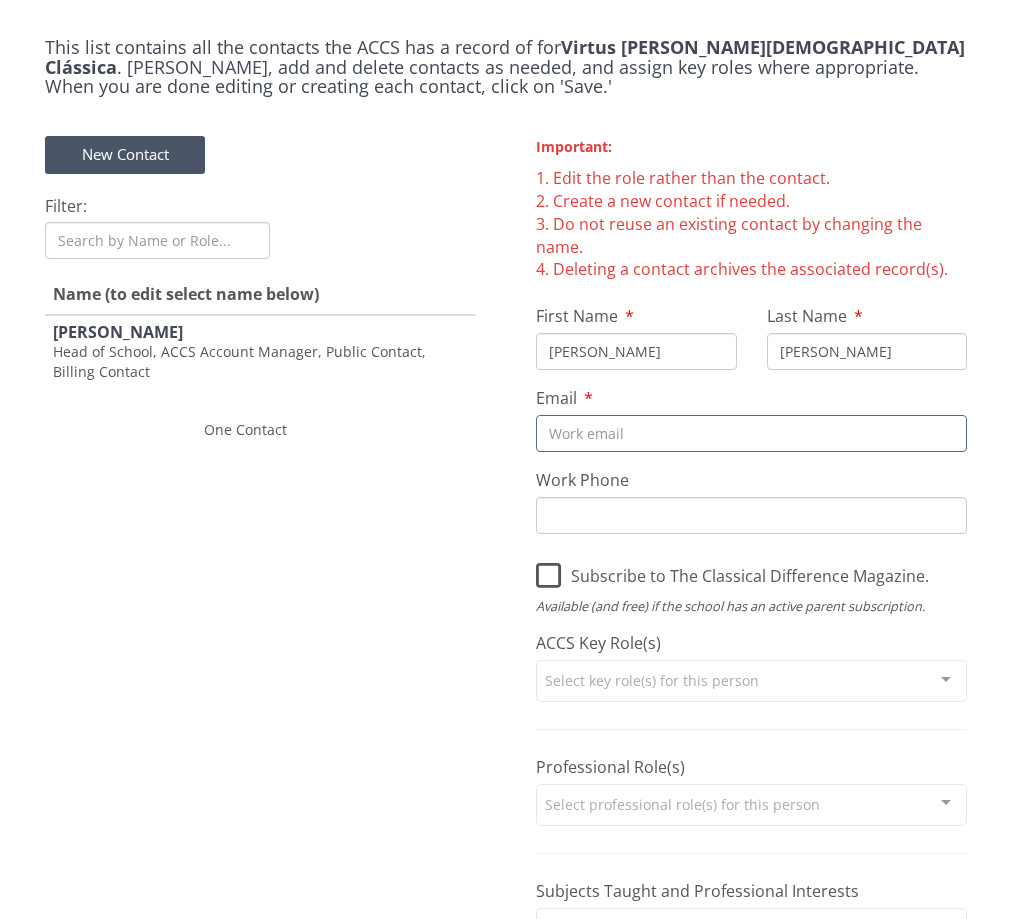 click on "Email" at bounding box center (751, 433) 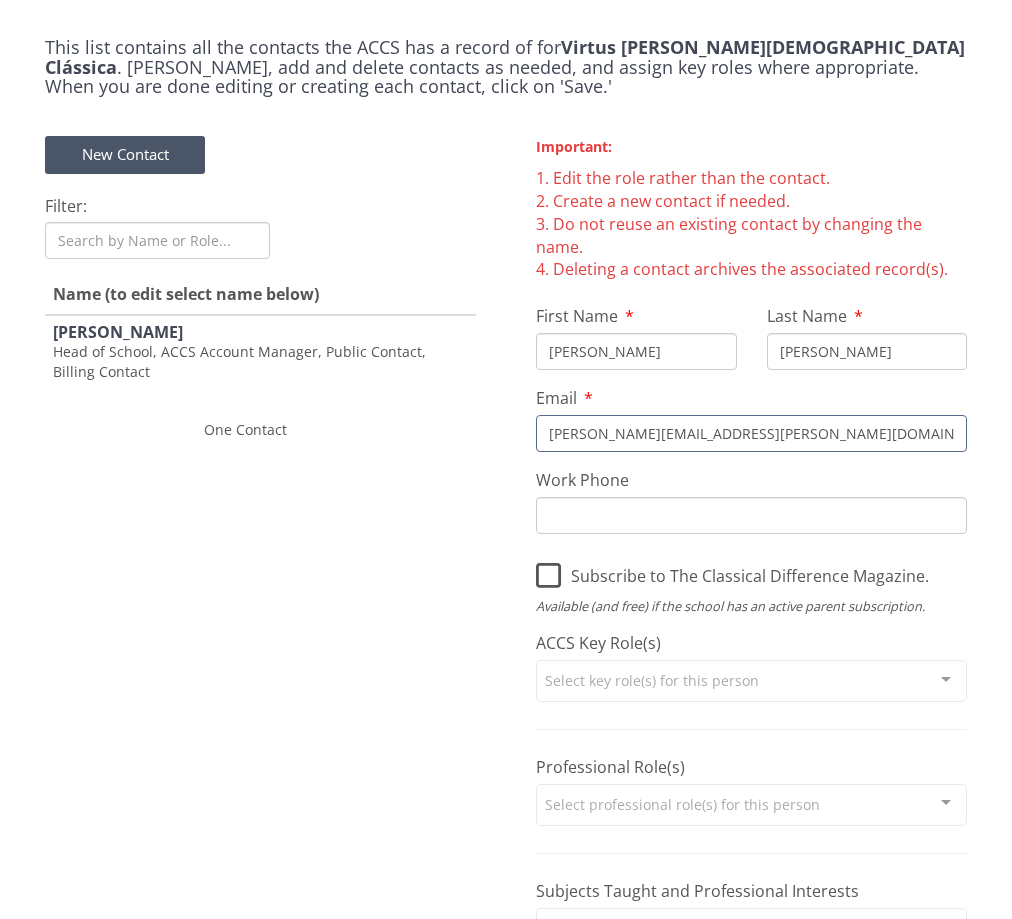 type on "[PERSON_NAME][EMAIL_ADDRESS][PERSON_NAME][DOMAIN_NAME]" 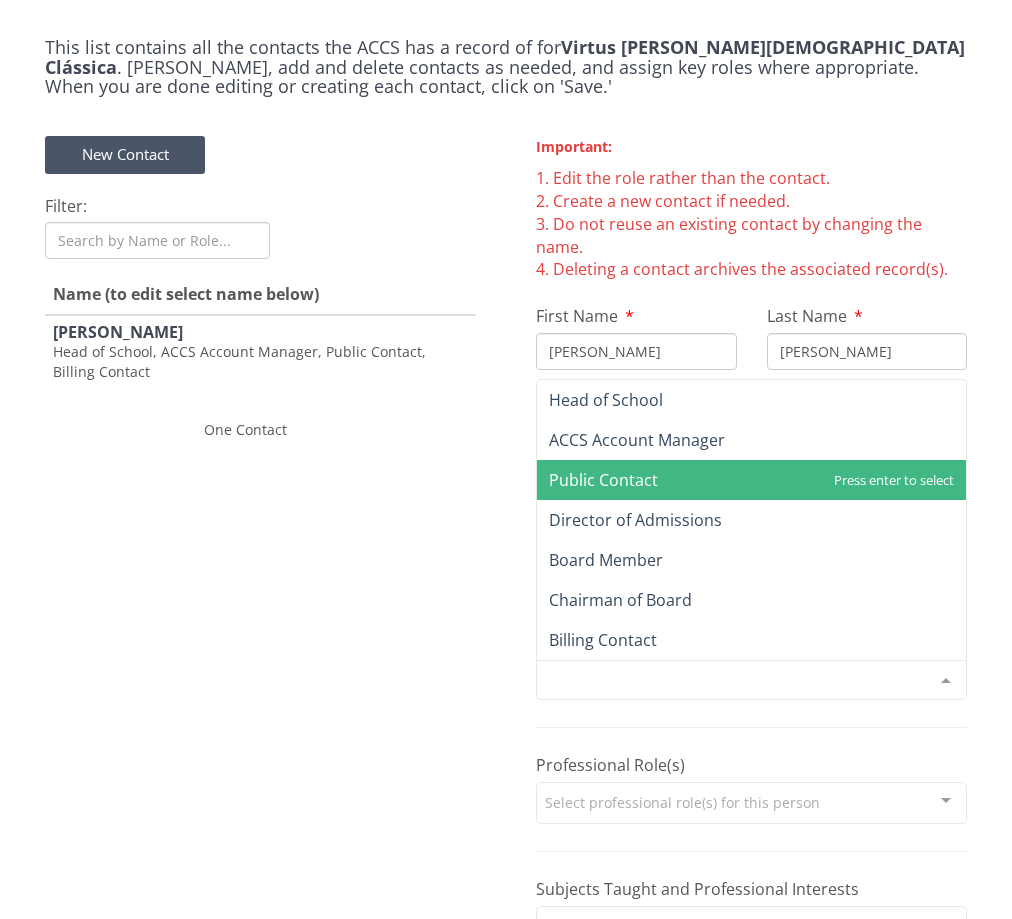 click on "Select key role(s) for this person" at bounding box center [751, 680] 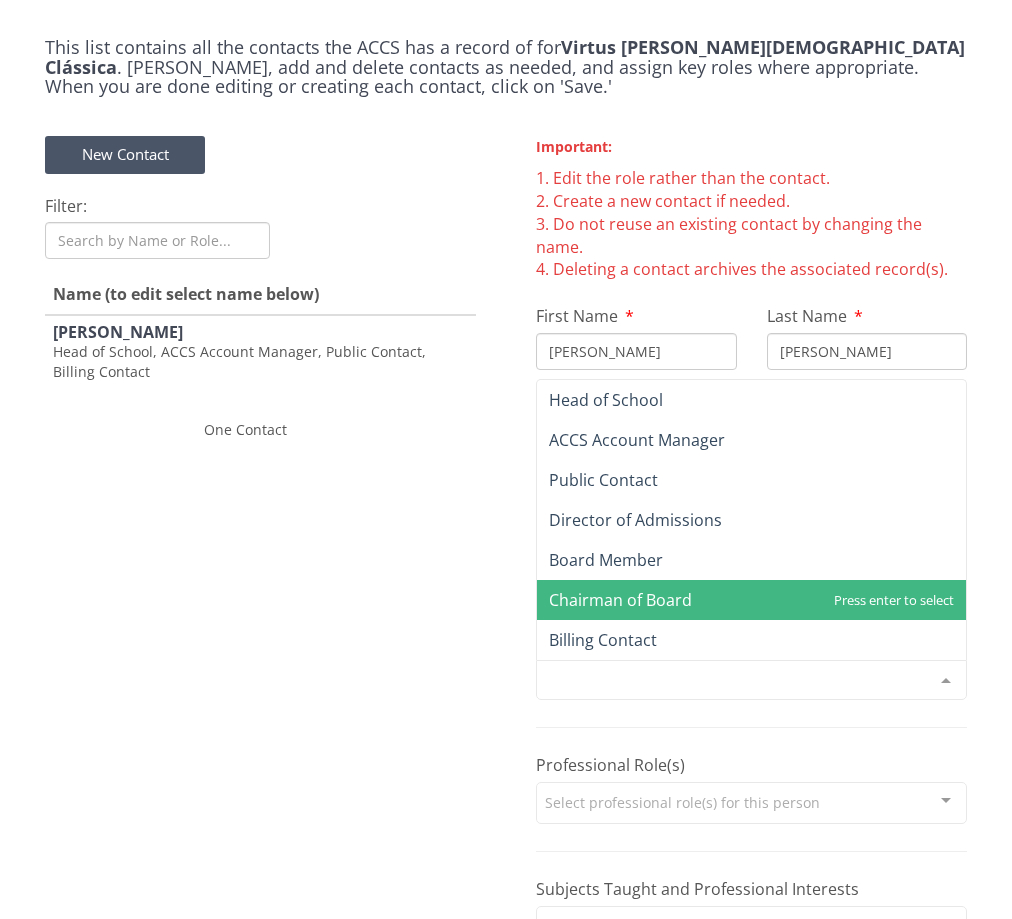 click on "Chairman of Board" at bounding box center [620, 600] 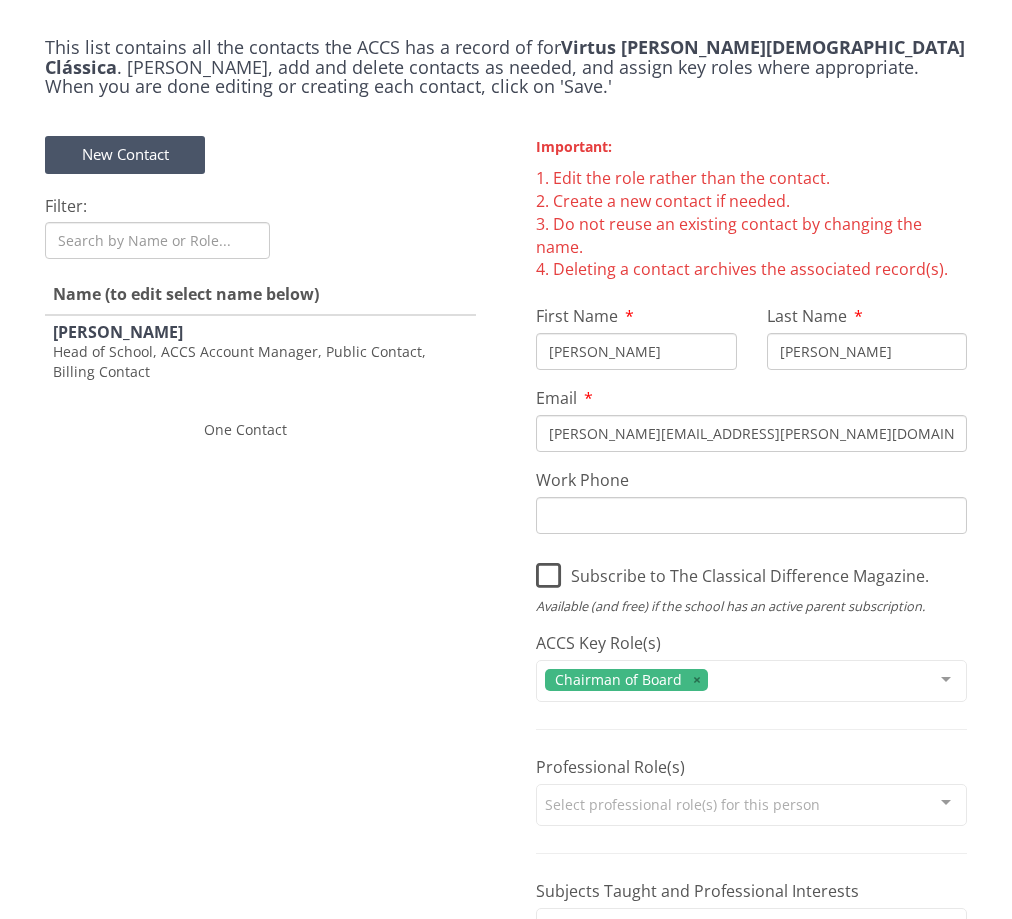 click on "New Contact
Filter: Name (to edit select name below) [PERSON_NAME]   Head of School, ACCS Account Manager, Public Contact, Billing Contact   << < 1 > >> One Contact" at bounding box center [260, 353] 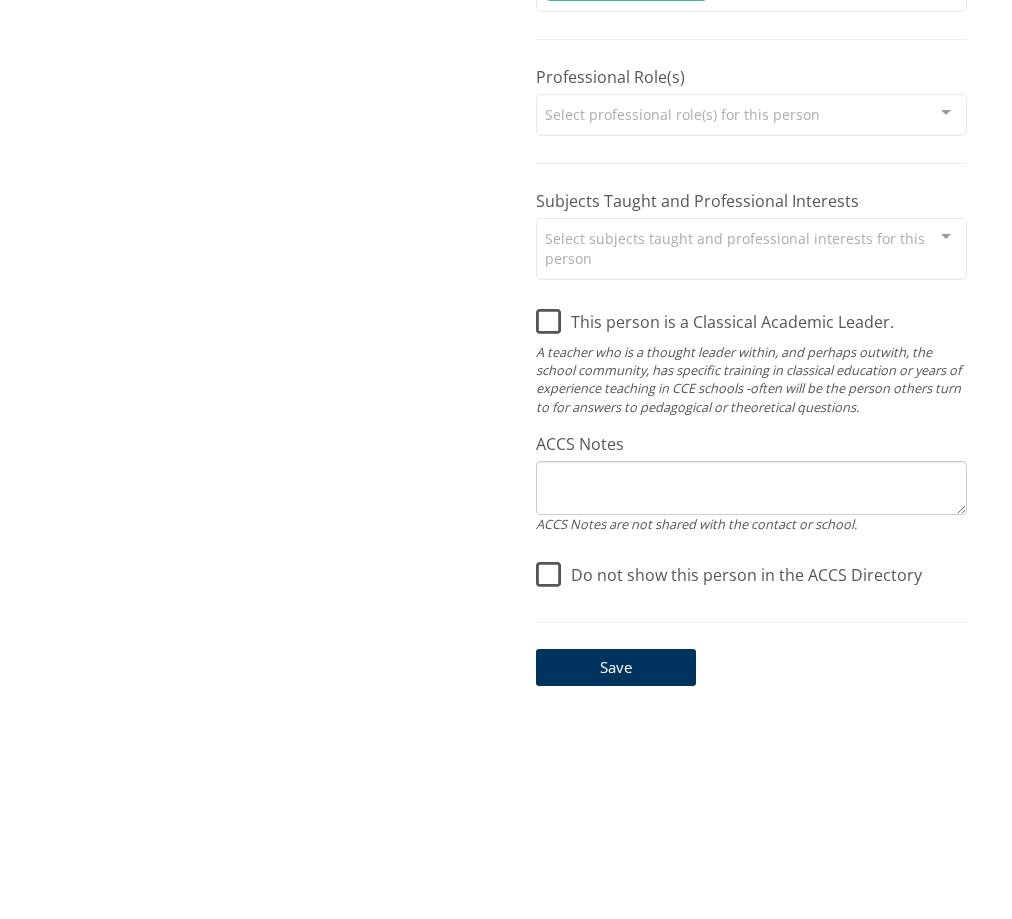 scroll, scrollTop: 688, scrollLeft: 0, axis: vertical 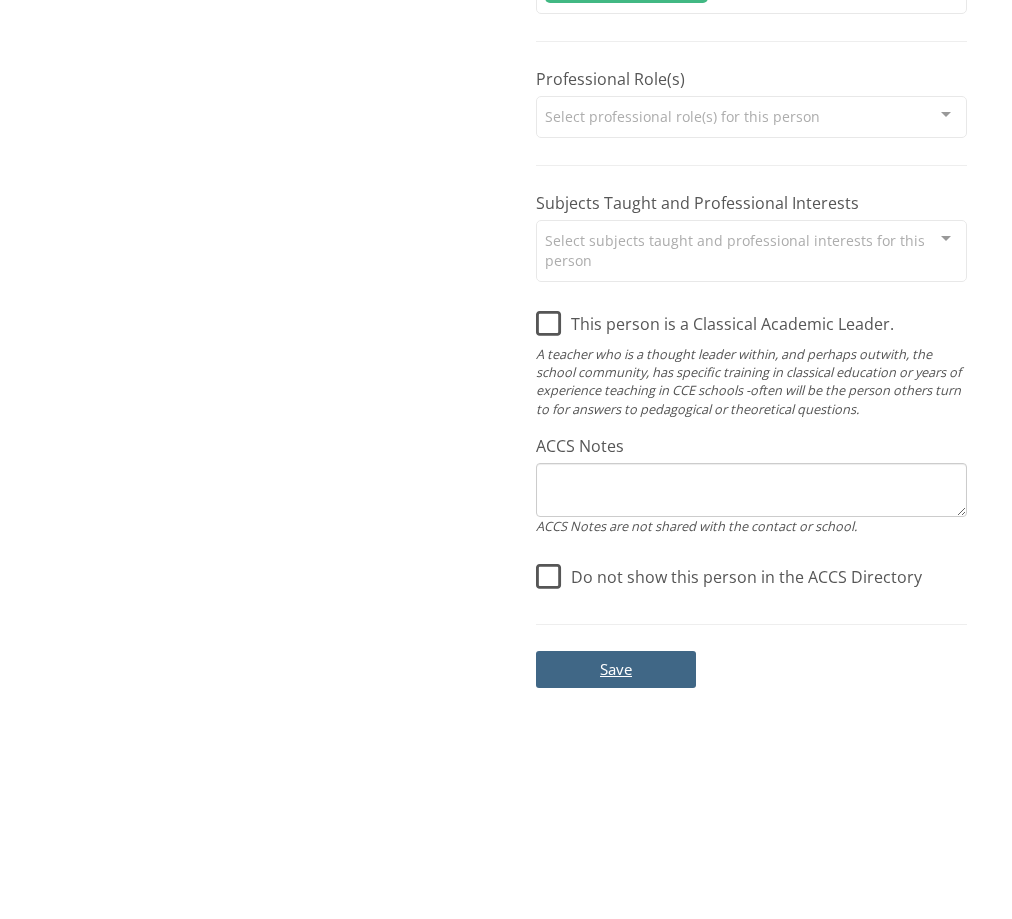 click on "Save" at bounding box center [616, 669] 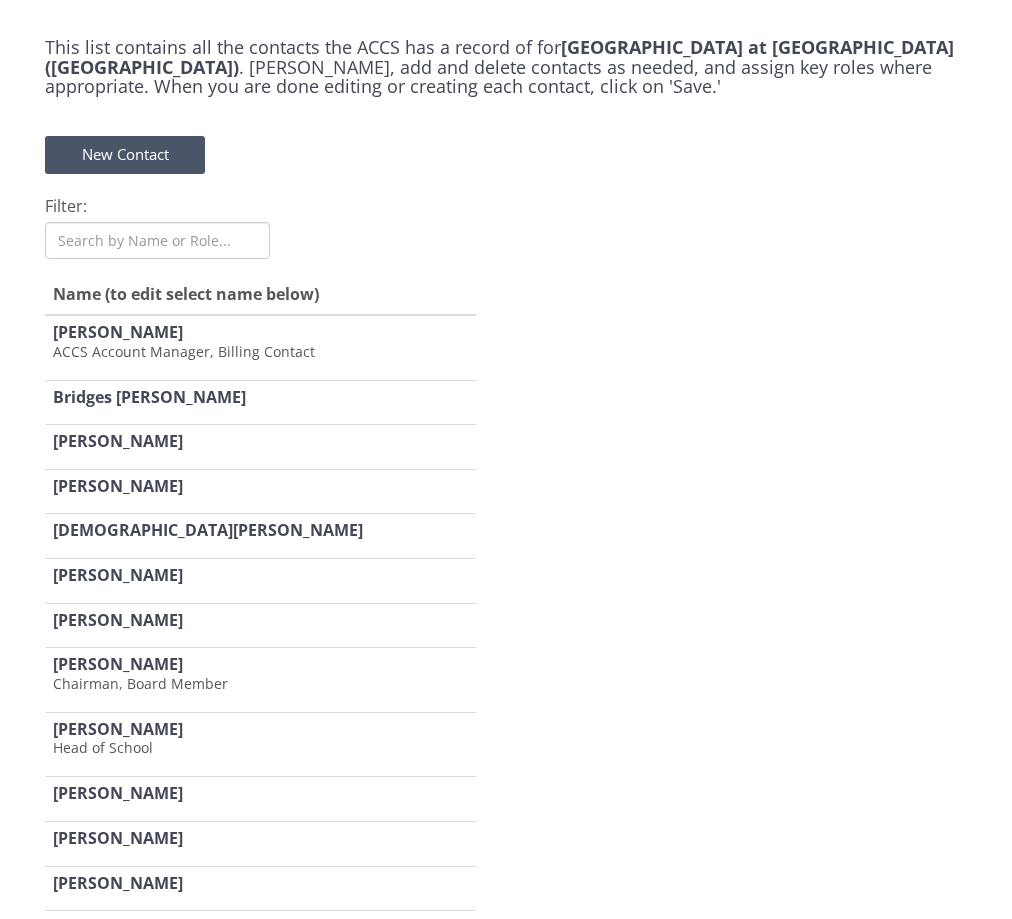 scroll, scrollTop: 0, scrollLeft: 0, axis: both 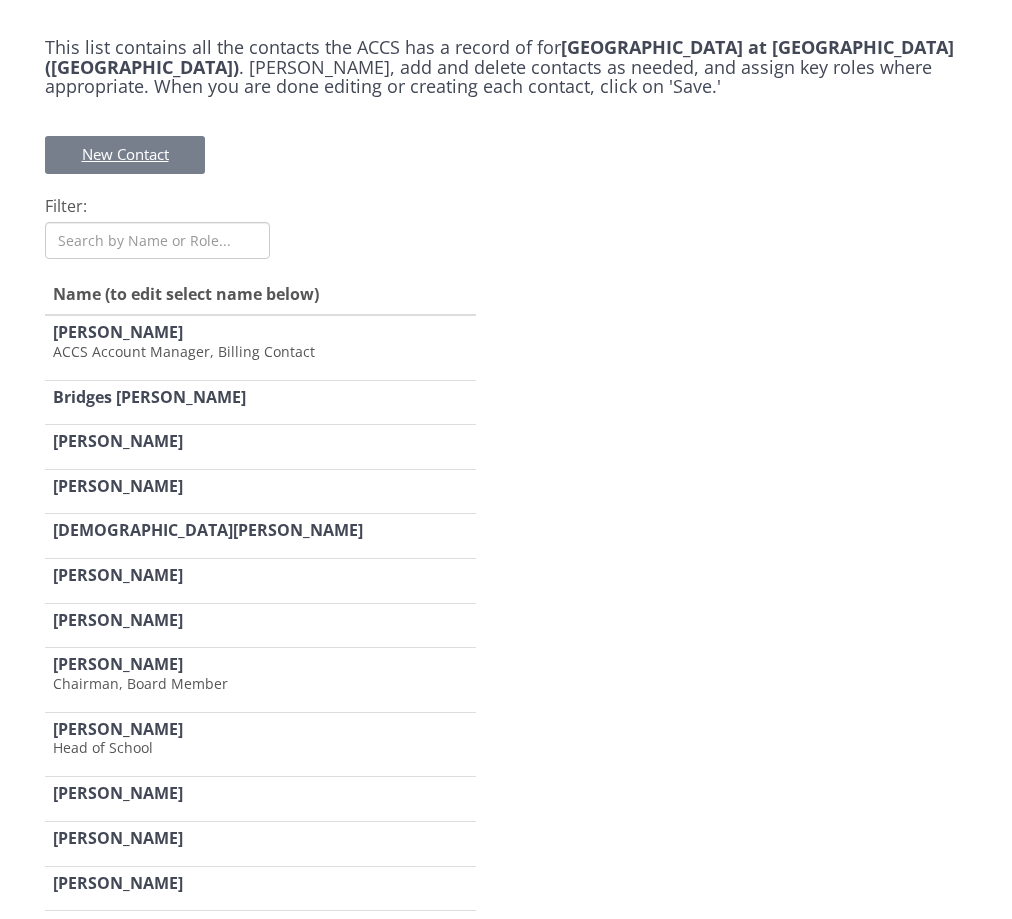click on "New Contact" at bounding box center [125, 154] 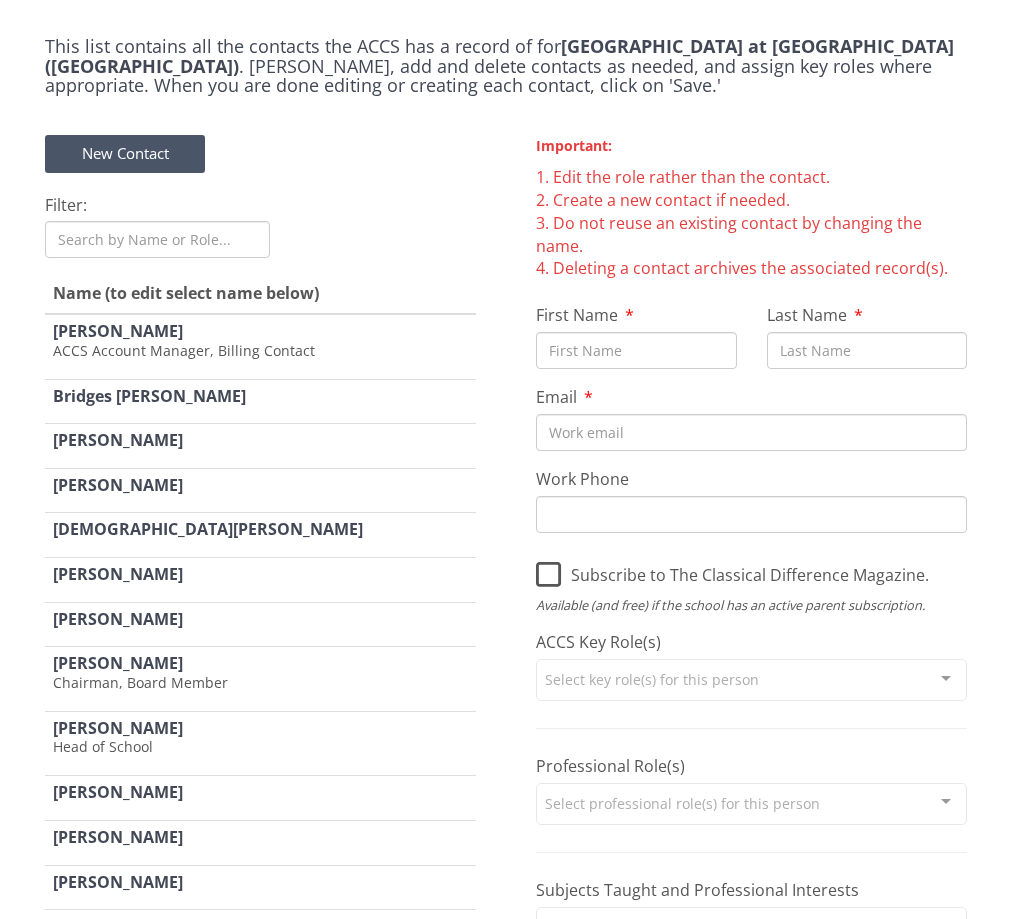 scroll, scrollTop: 0, scrollLeft: 0, axis: both 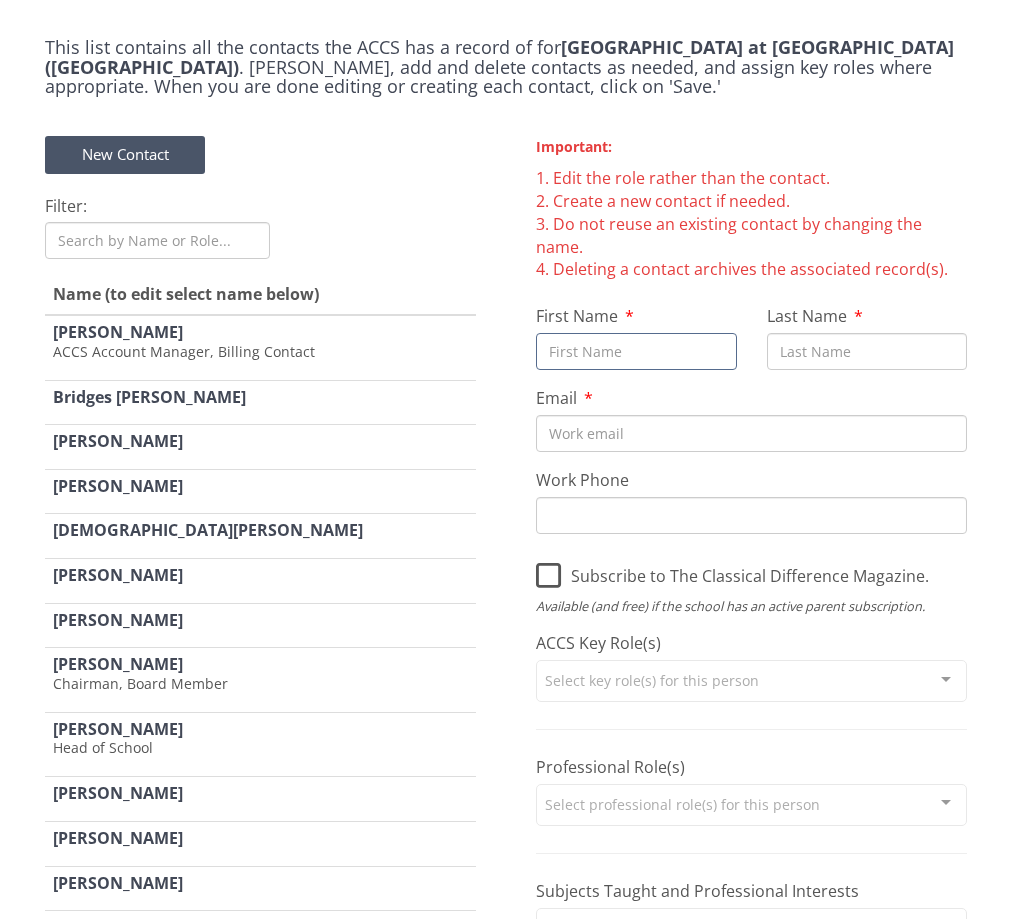 click on "First Name" at bounding box center [636, 351] 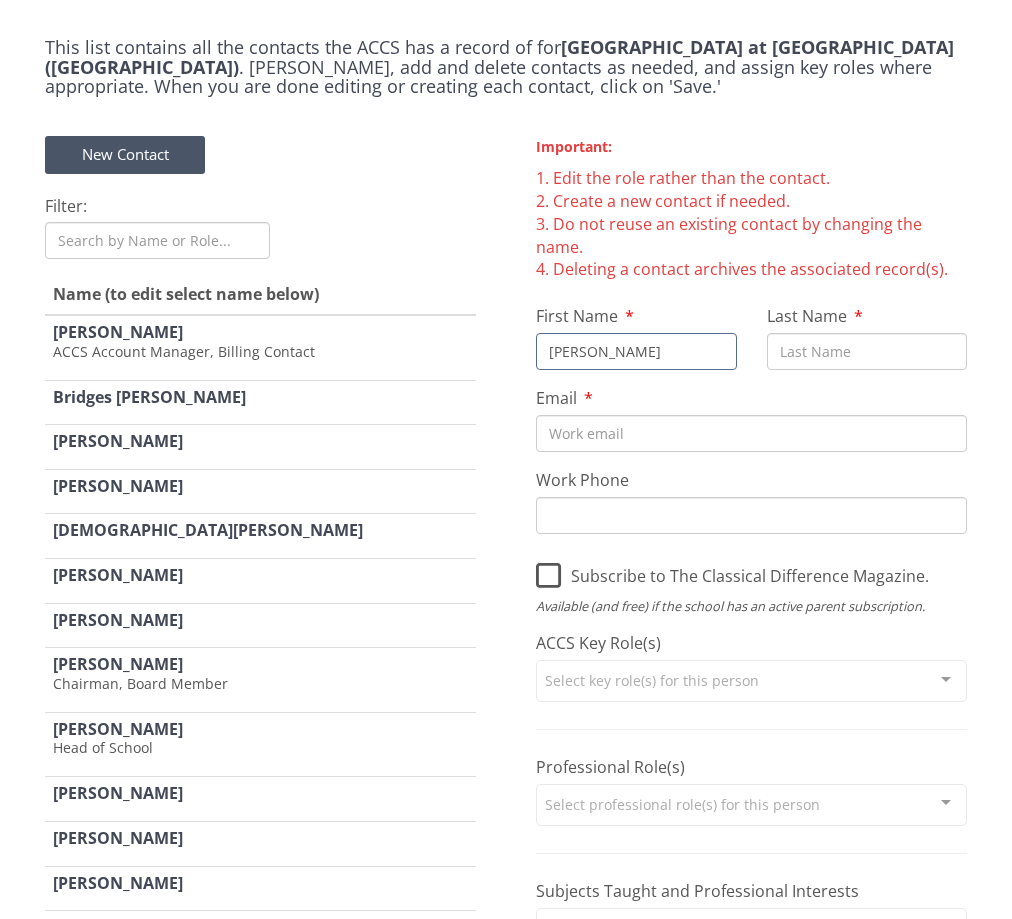 type on "Samantha" 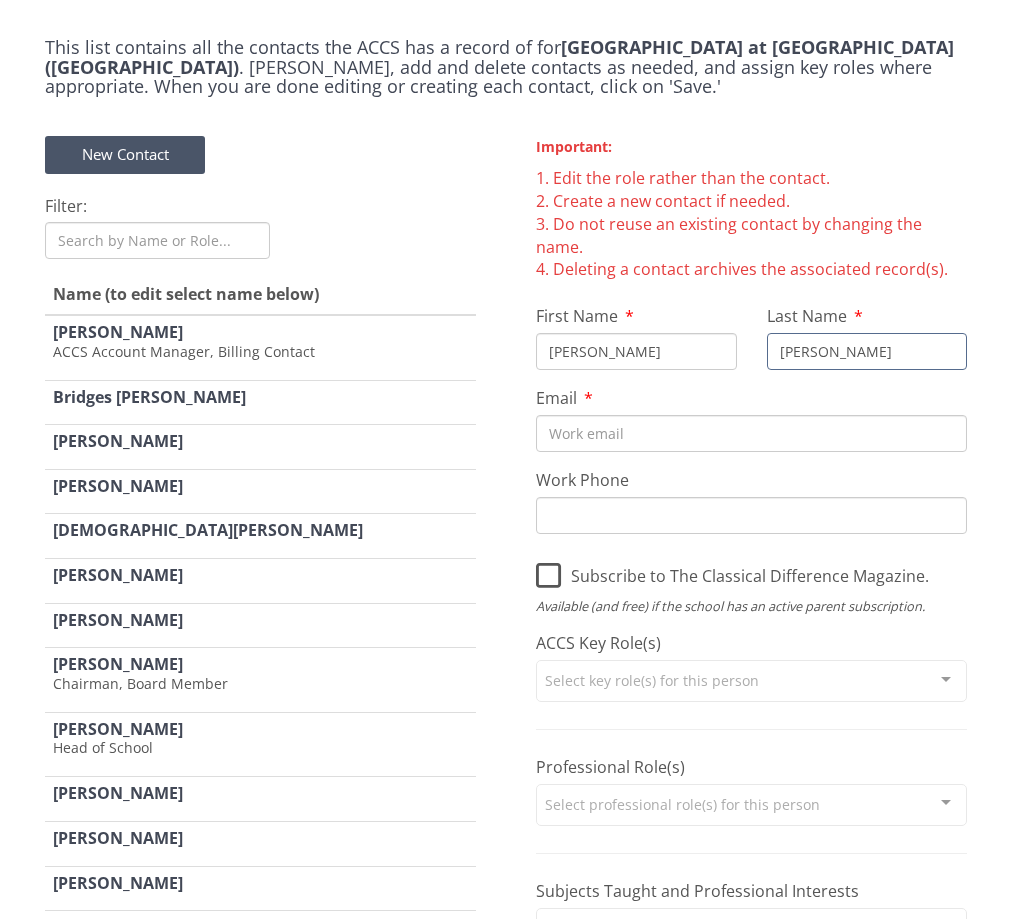 type on "Crabtree" 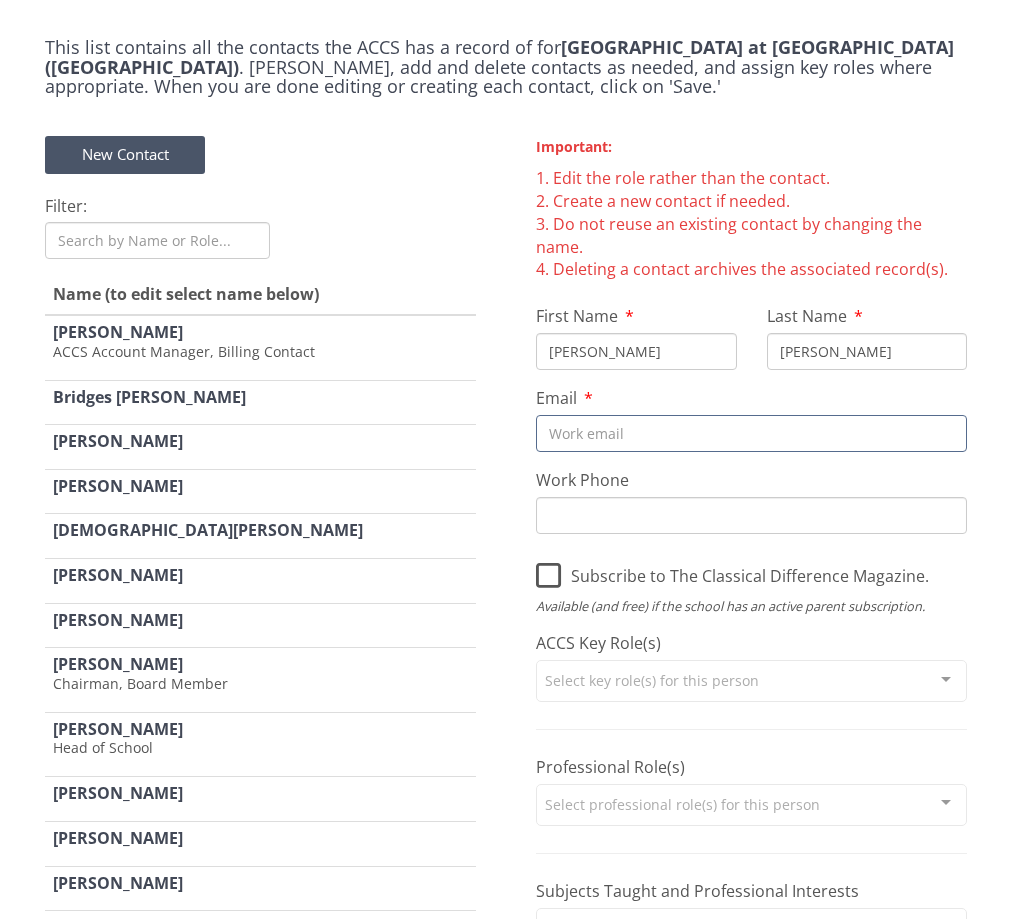 paste on "scrabtree@westminsterknights.org" 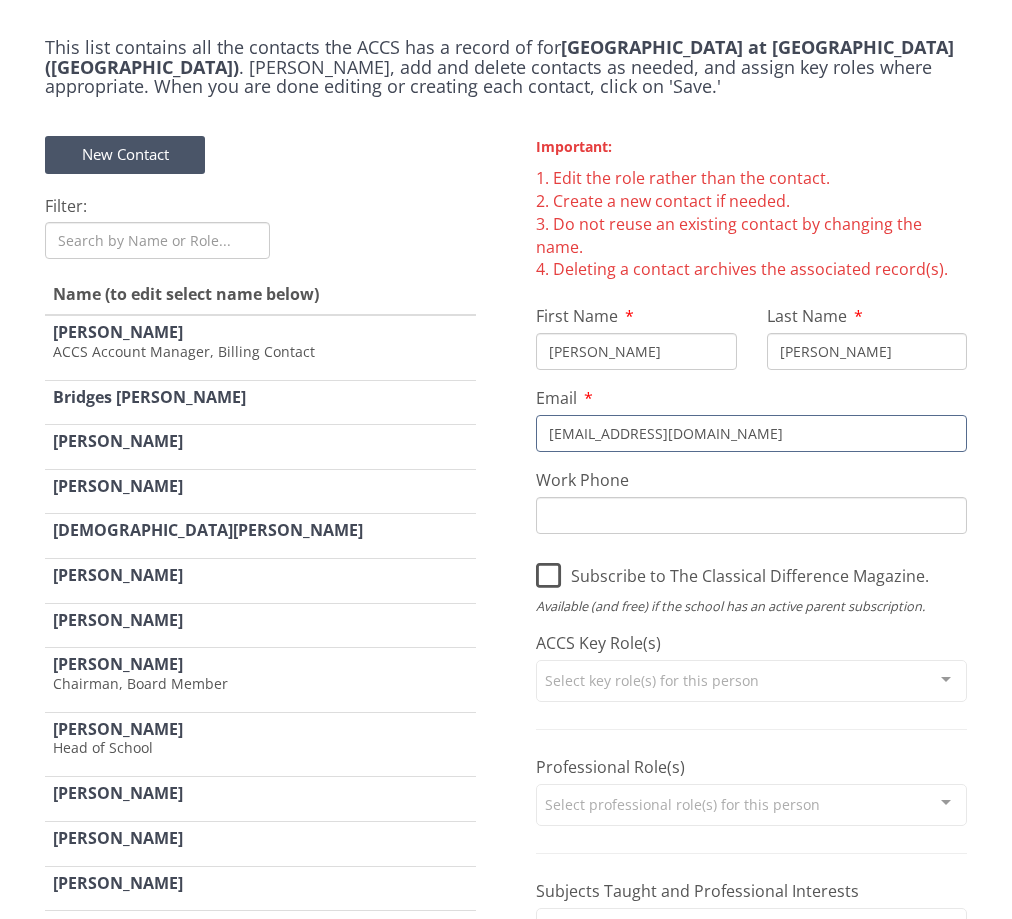 type on "scrabtree@westminsterknights.org" 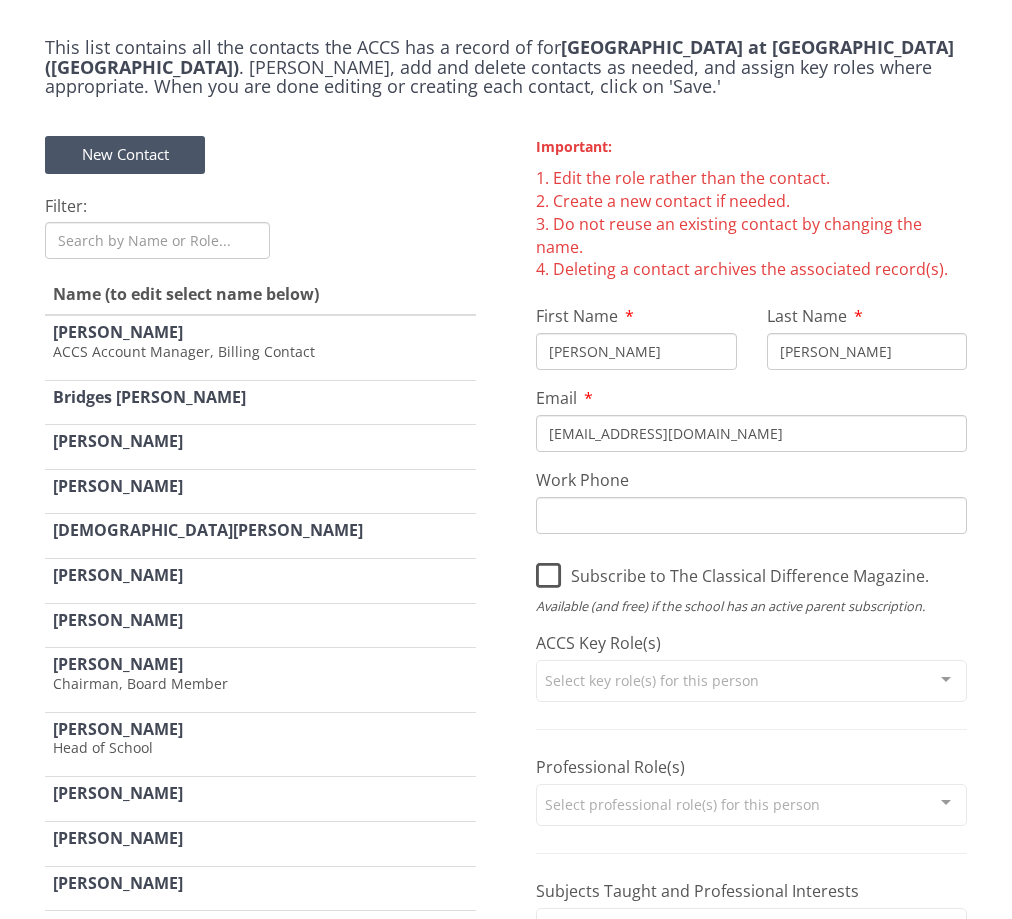 click on "Select key role(s) for this person" at bounding box center [751, 681] 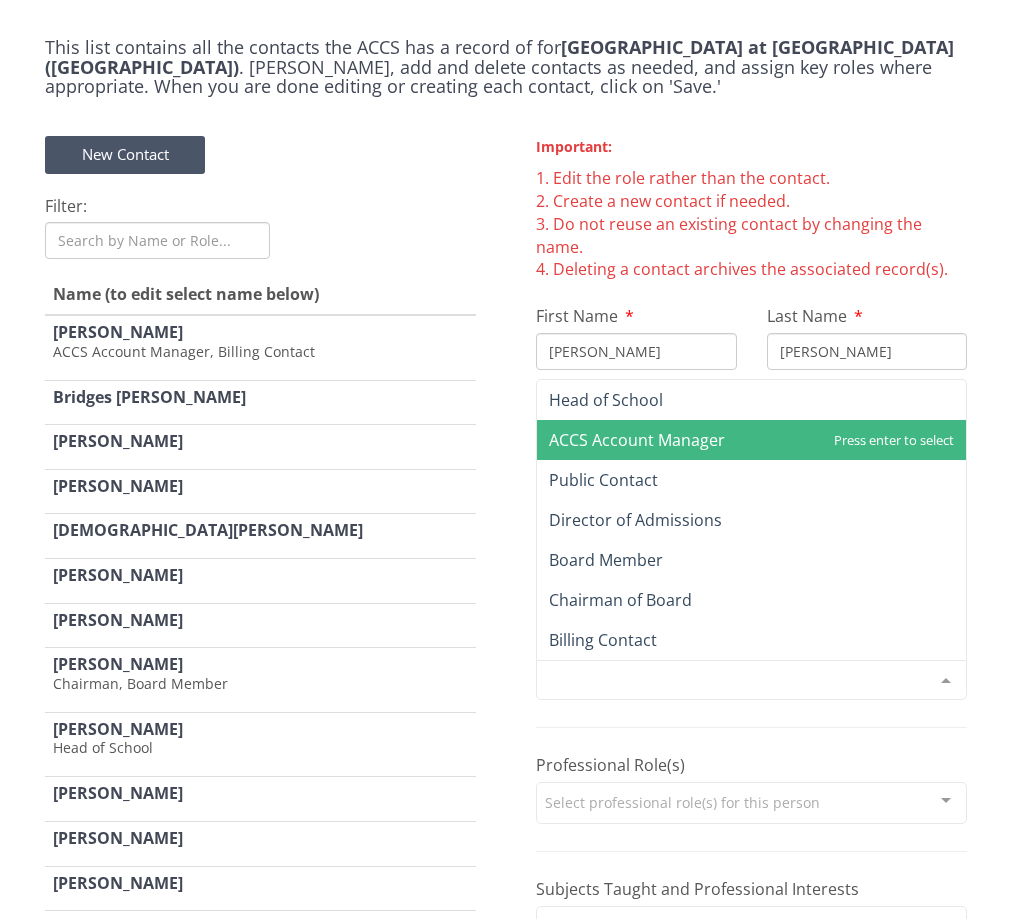 click on "ACCS Account Manager" at bounding box center (637, 440) 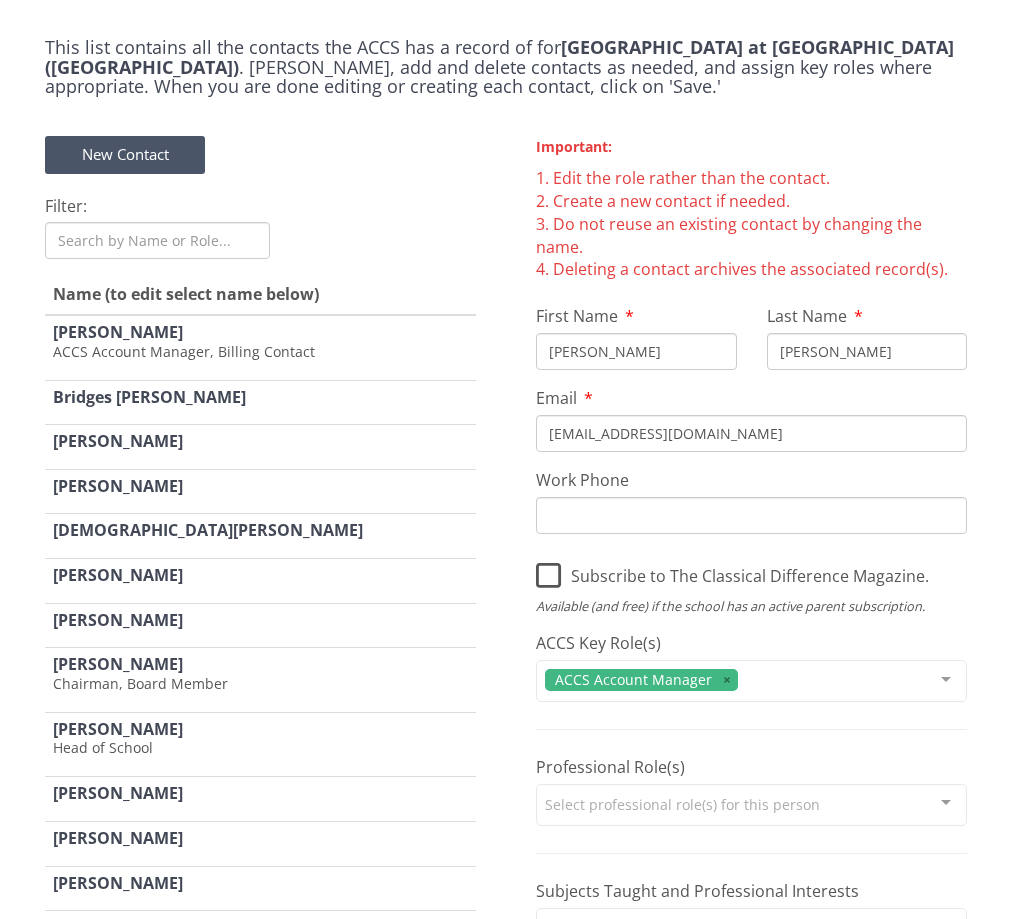 click on "Filter: Name (to edit select name below) Barbara Griffith   ACCS Account Manager, Billing Contact   Bridges Herring     Cathye Price     Charlie Ritch     Christian Leithart     Christin Smith     Dale Carrell     Doug Lipperd   Chairman, Board Member   Eric DeVries   Head of School   Foy Hale     Gordon Craig     Janie Ruth Logan     Jason Smith     Jeff Chambless     Jennifer Hotten     Jenny Lusk     Jerri Anne McPherson     Joy White     Karla Bean     Katherine Moody     << < 1 2 3 > >> Showing 1 to 20 of 47 Contacts" at bounding box center (260, 807) 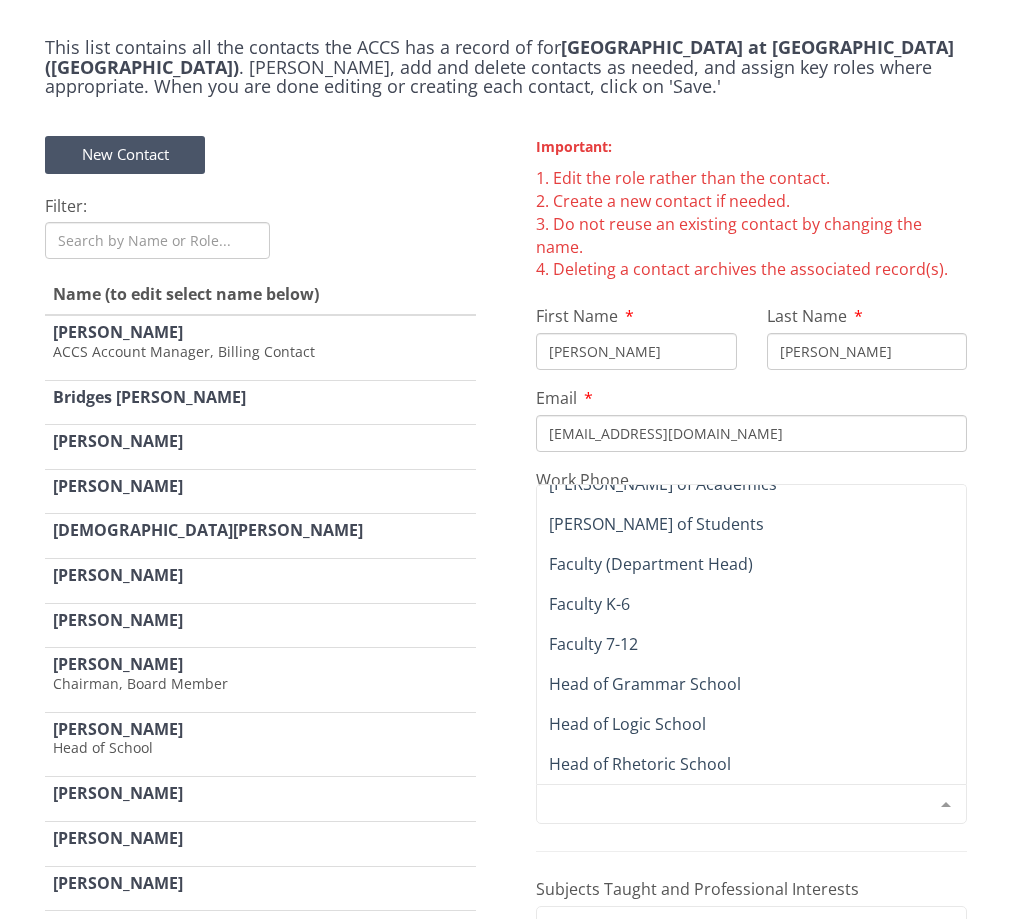 scroll, scrollTop: 381, scrollLeft: 0, axis: vertical 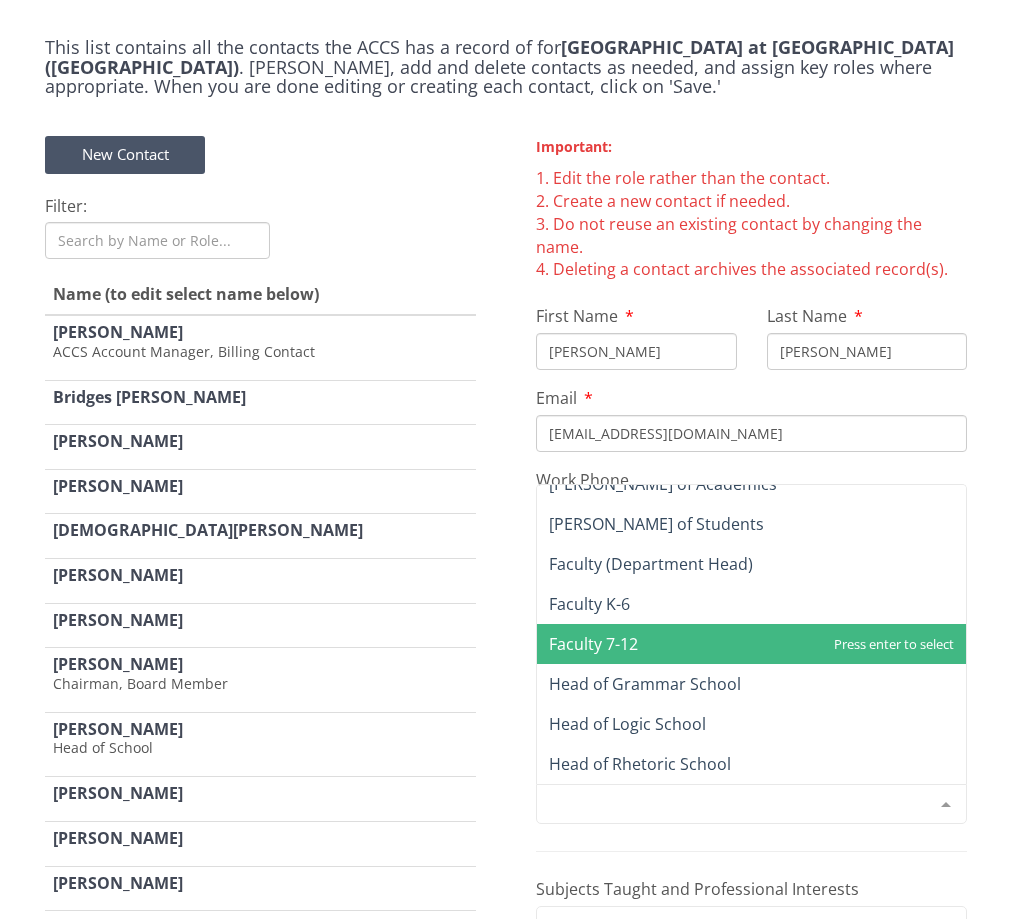 click on "New Contact
Filter: Name (to edit select name below) Barbara Griffith   ACCS Account Manager, Billing Contact   Bridges Herring     Cathye Price     Charlie Ritch     Christian Leithart     Christin Smith     Dale Carrell     Doug Lipperd   Chairman, Board Member   Eric DeVries   Head of School   Foy Hale     Gordon Craig     Janie Ruth Logan     Jason Smith     Jeff Chambless     Jennifer Hotten     Jenny Lusk     Jerri Anne McPherson     Joy White     Karla Bean     Katherine Moody     << < 1 2 3 > >> Showing 1 to 20 of 47 Contacts" at bounding box center [260, 828] 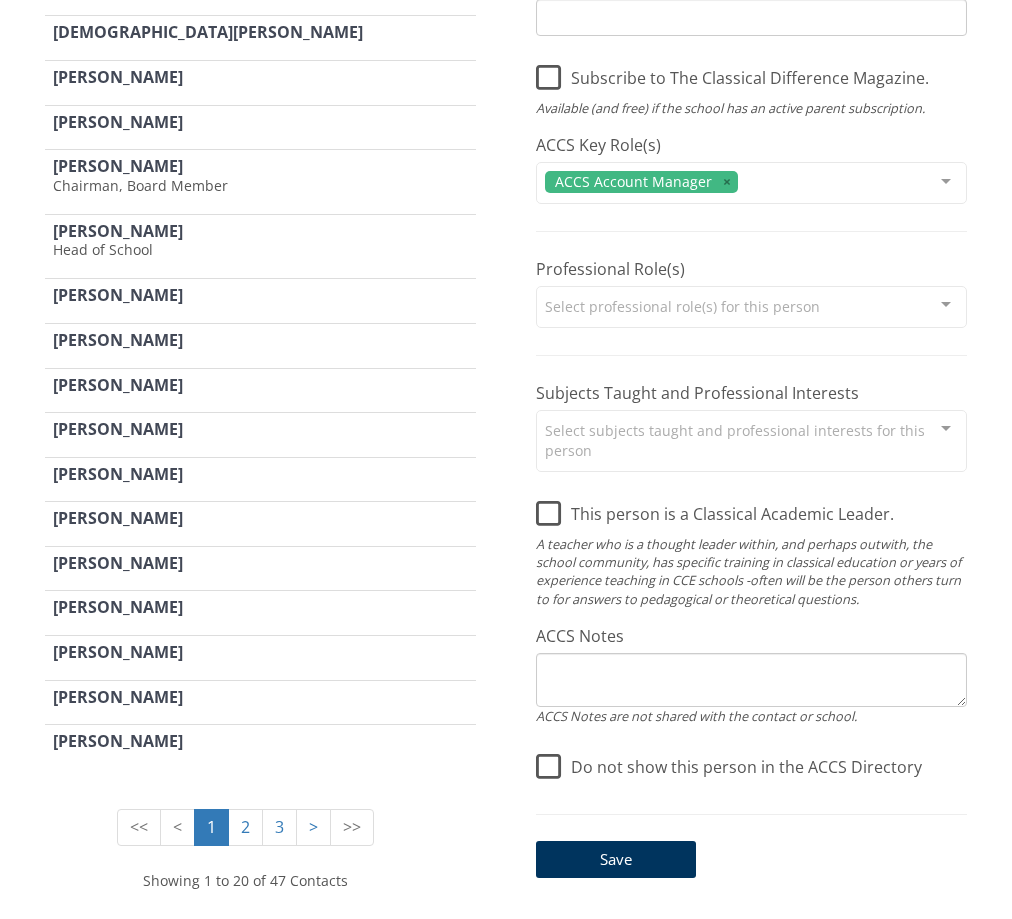scroll, scrollTop: 599, scrollLeft: 0, axis: vertical 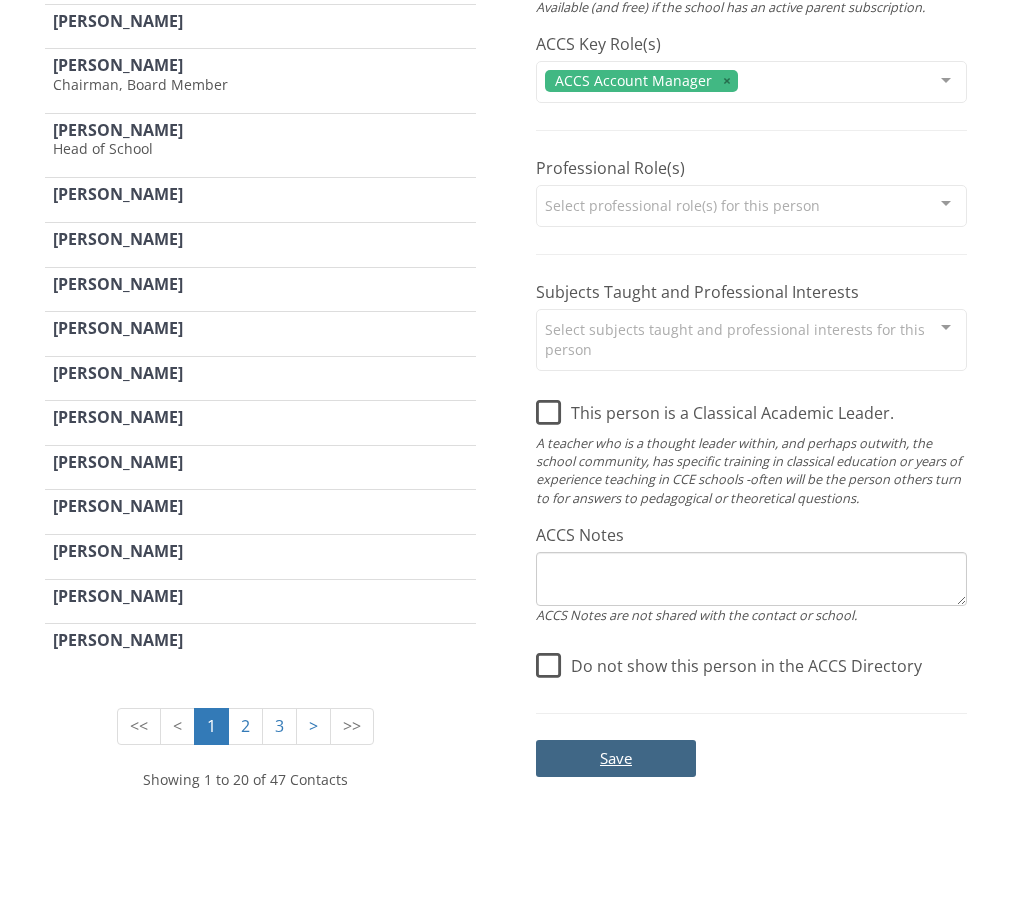 click on "Save" at bounding box center [616, 758] 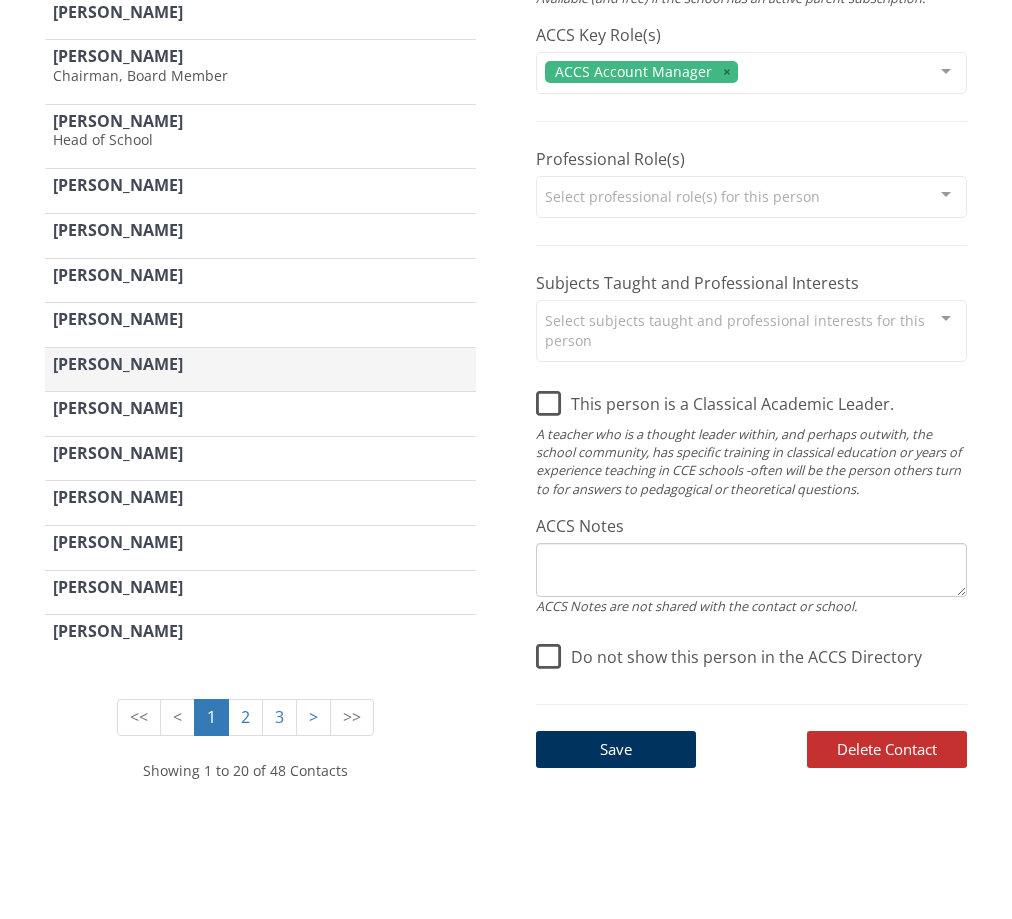 scroll, scrollTop: 0, scrollLeft: 0, axis: both 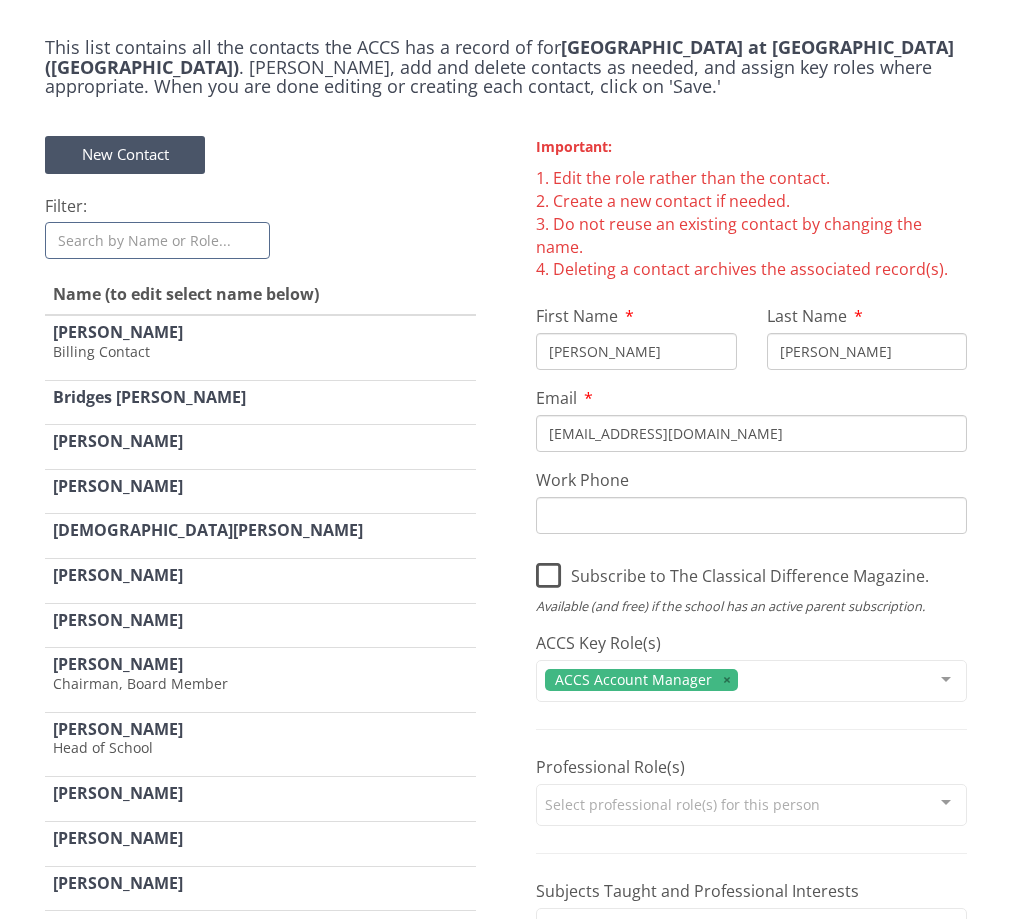 click on "Filter:" at bounding box center [157, 240] 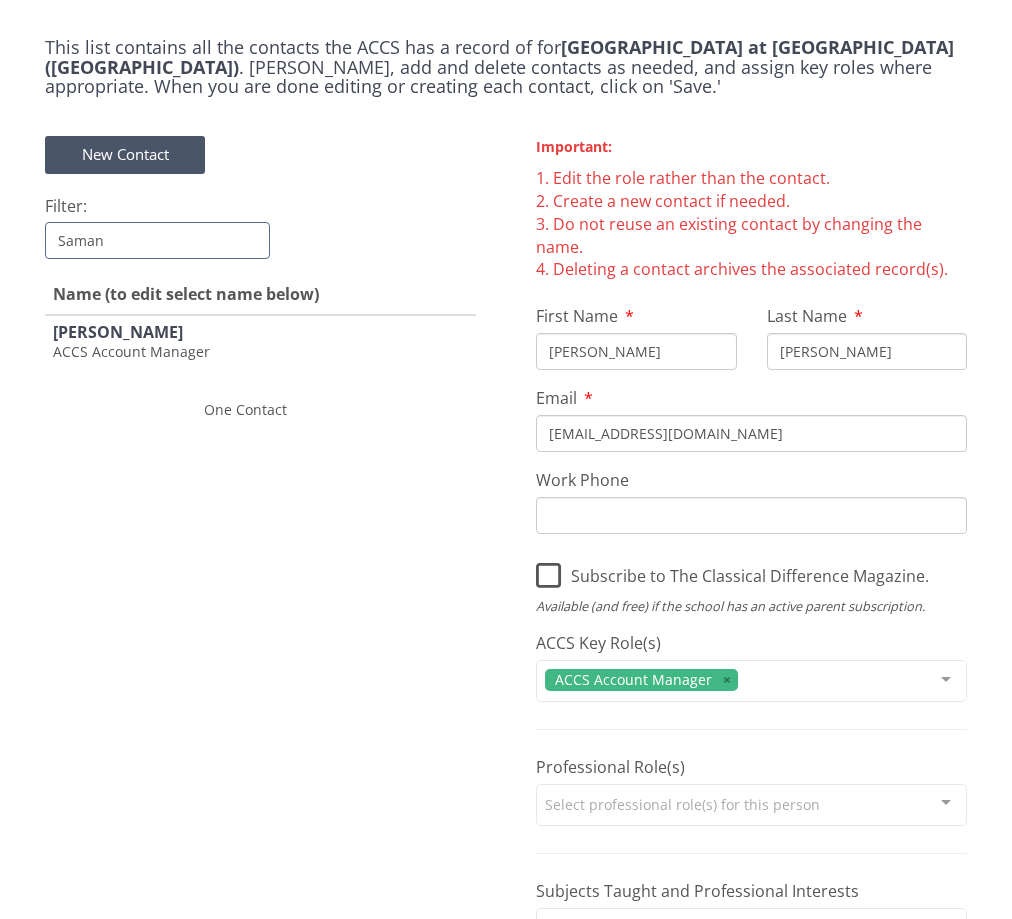 type on "Saman" 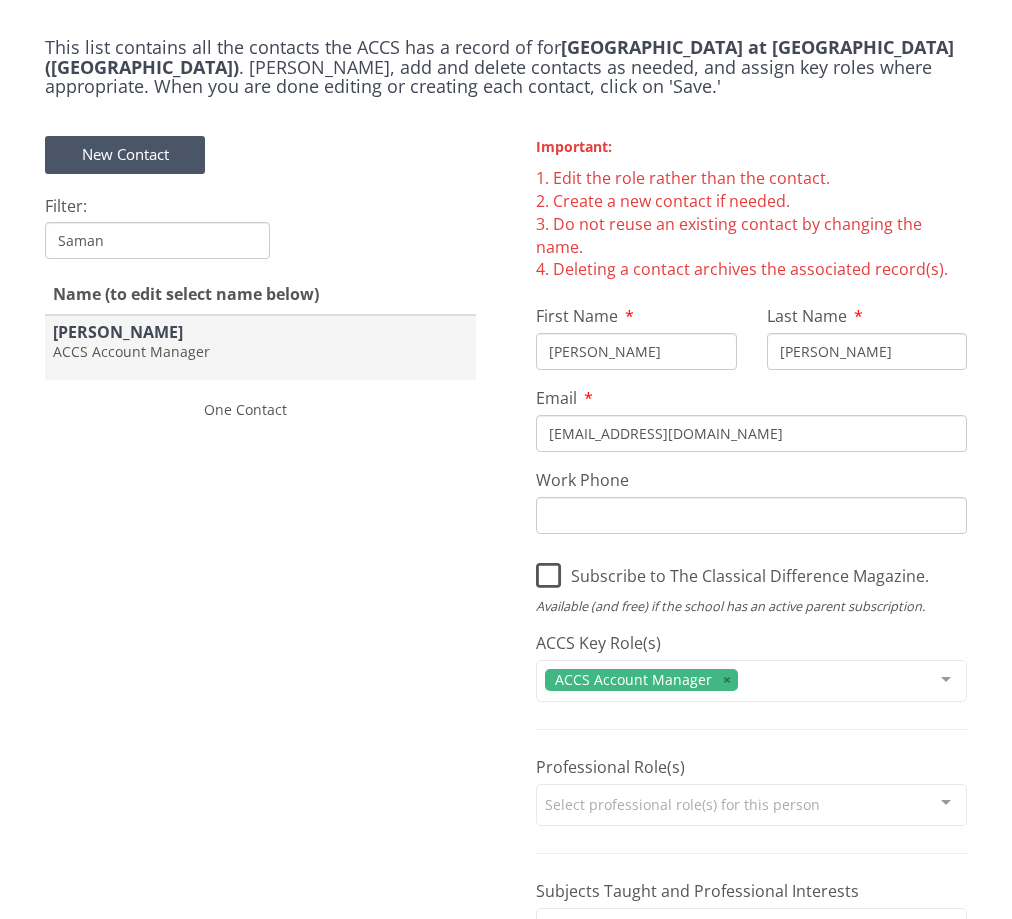 drag, startPoint x: 132, startPoint y: 249, endPoint x: 104, endPoint y: 342, distance: 97.123634 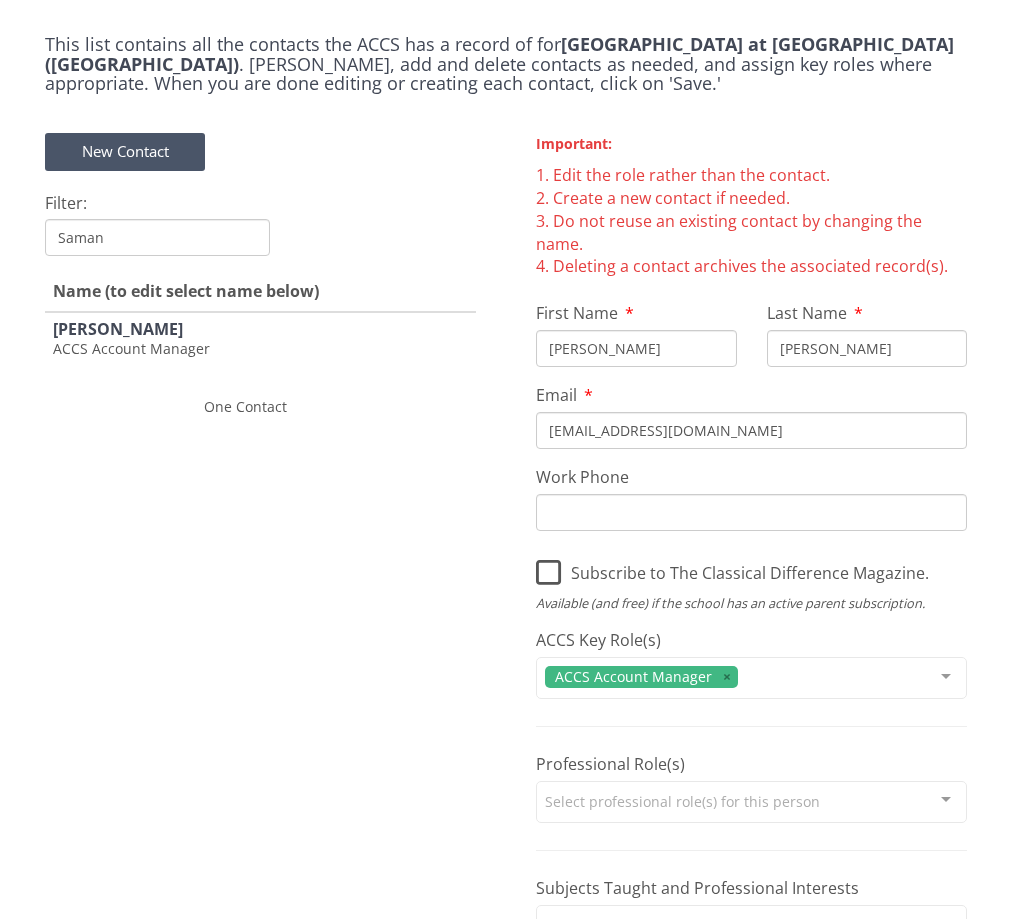 scroll, scrollTop: 5, scrollLeft: 0, axis: vertical 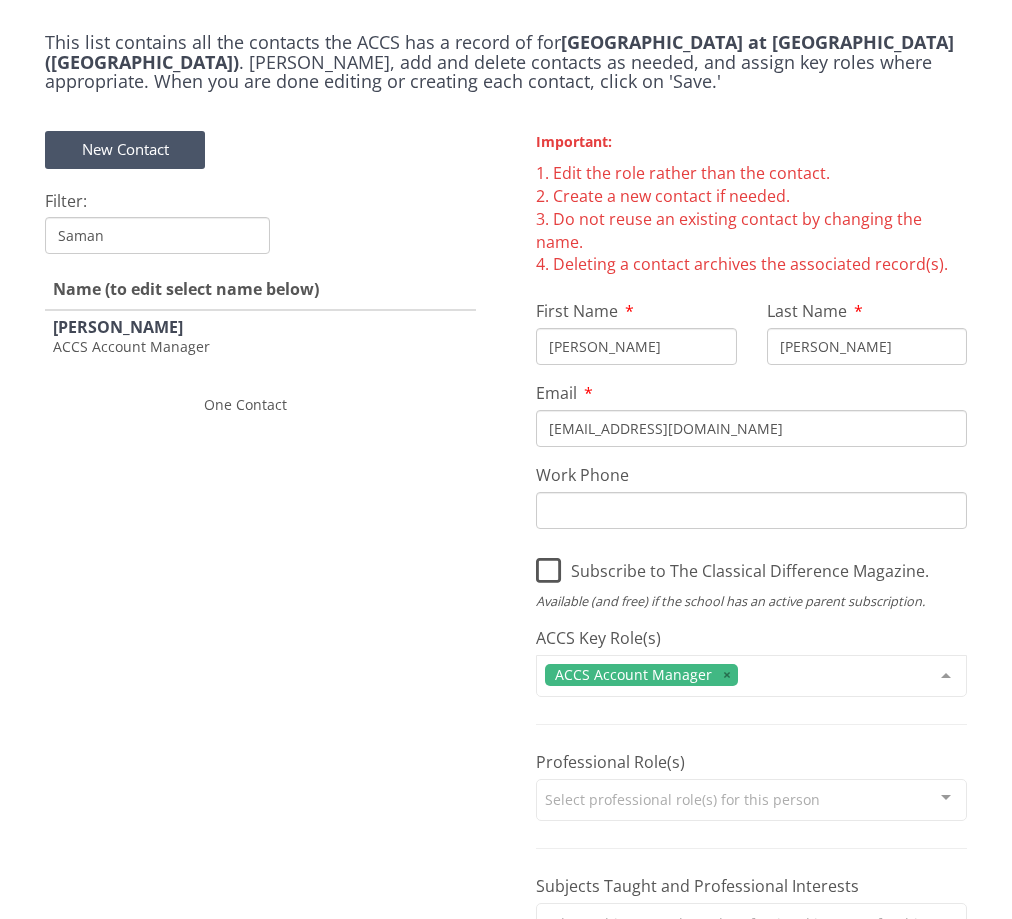 click on "ACCS Account Manager                   Head of School   ACCS Account Manager   Public Contact   Director of Admissions   Board Member   Chairman of Board   Billing Contact       List is empty." at bounding box center [751, 676] 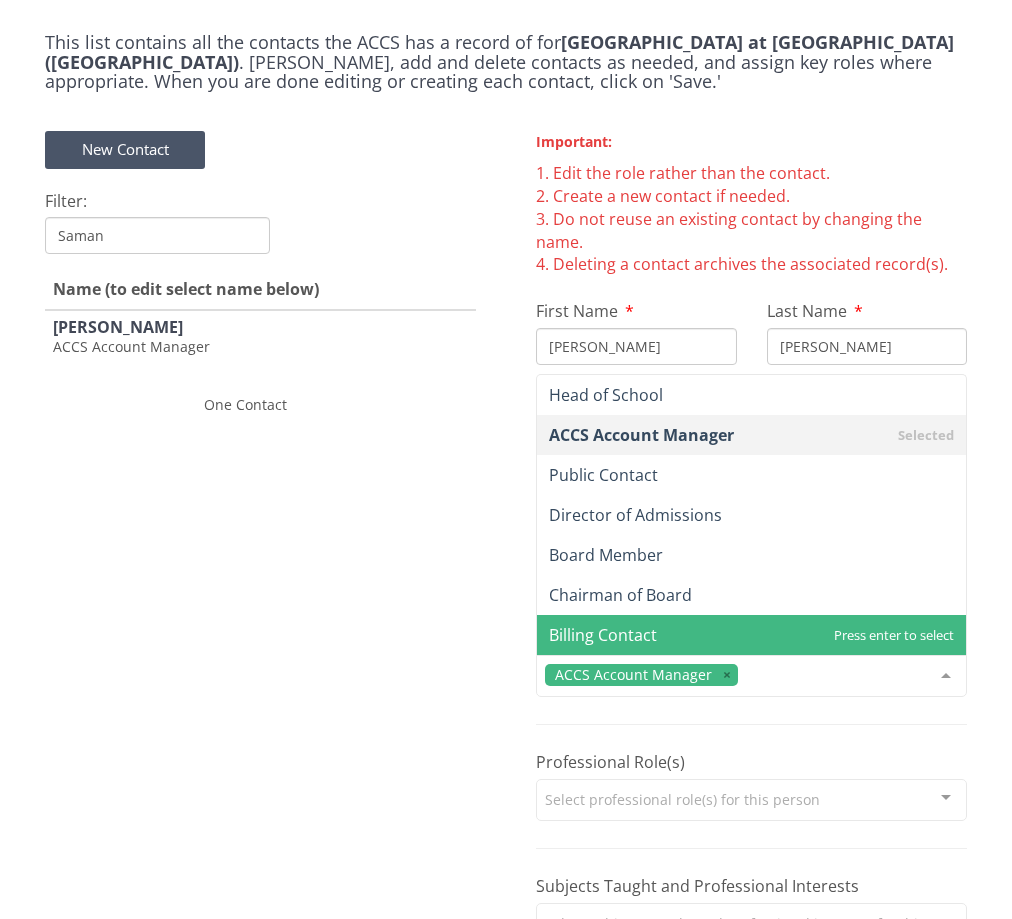 click on "Billing Contact" at bounding box center (751, 635) 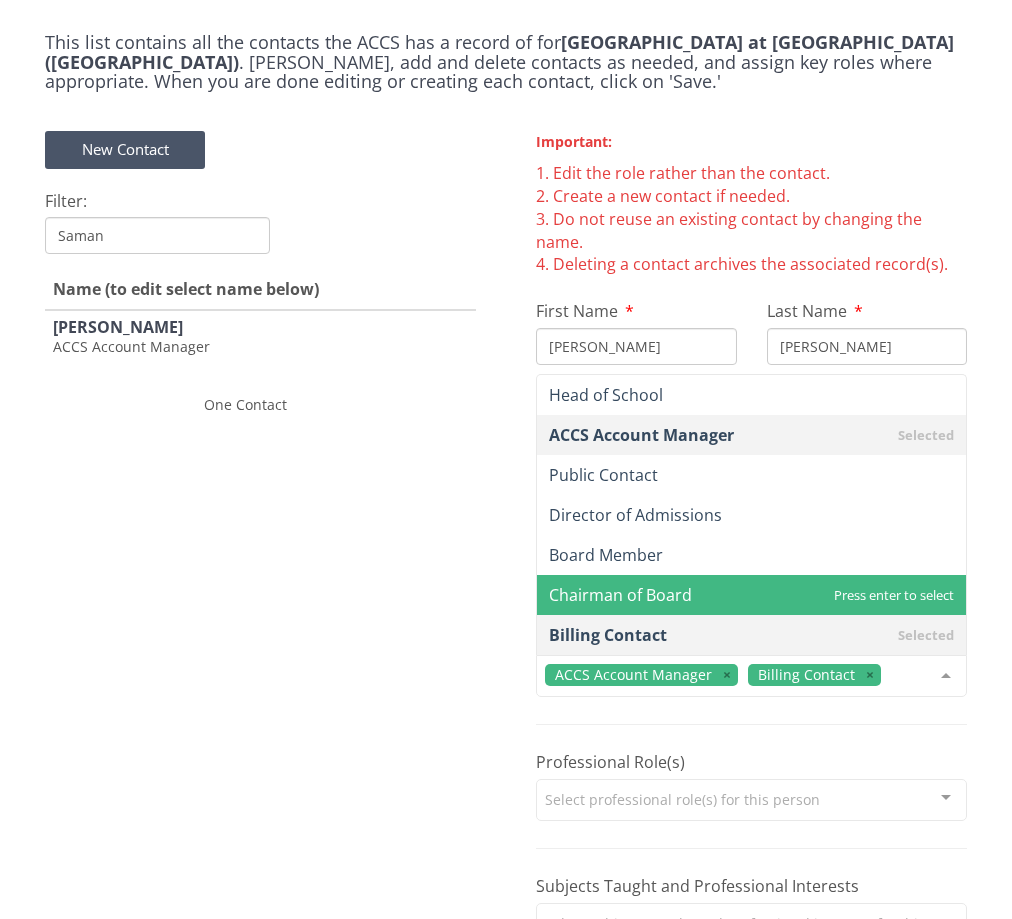 click on "This list contains all the contacts the ACCS has a record of for   Westminster School at Oak Mountain (AL)  . Edit, add and delete contacts as needed, and assign key roles where appropriate. When you are done editing or creating each contact, click on 'Save.'
New Contact
Filter: Saman Name (to edit select name below) Samantha Crabtree   ACCS Account Manager   << < 1 > >> One Contact                         Important:   Edit the role rather than the contact.   Create a new contact if needed.   Do not reuse an existing contact by changing the name.   Deleting a contact archives the associated record(s).       First Name     Samantha       Last Name     Crabtree               Email     scrabtree@westminsterknights.org               Work Phone                       Subscribe to The Classical Difference Magazine.     Available (and free) if the school has an active parent subscription.           ACCS Key Role(s)        ACCS Account Manager   Billing Contact" at bounding box center (506, 701) 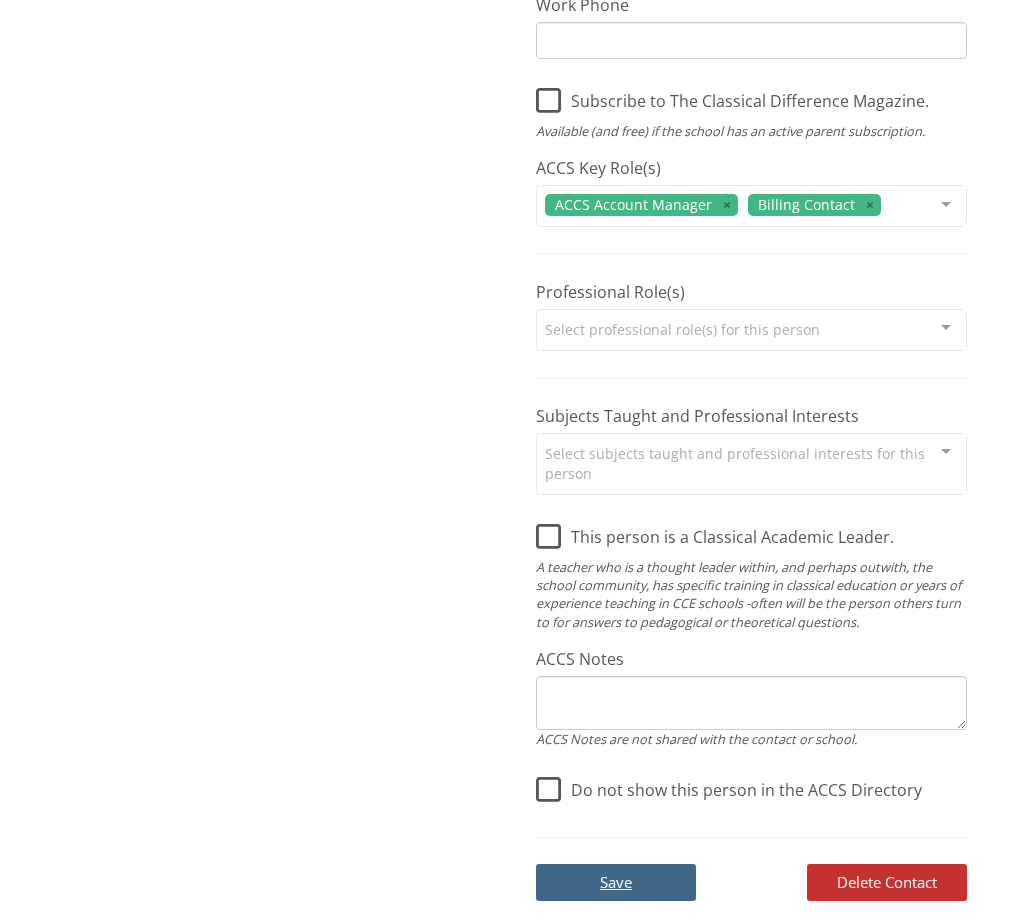 scroll, scrollTop: 474, scrollLeft: 0, axis: vertical 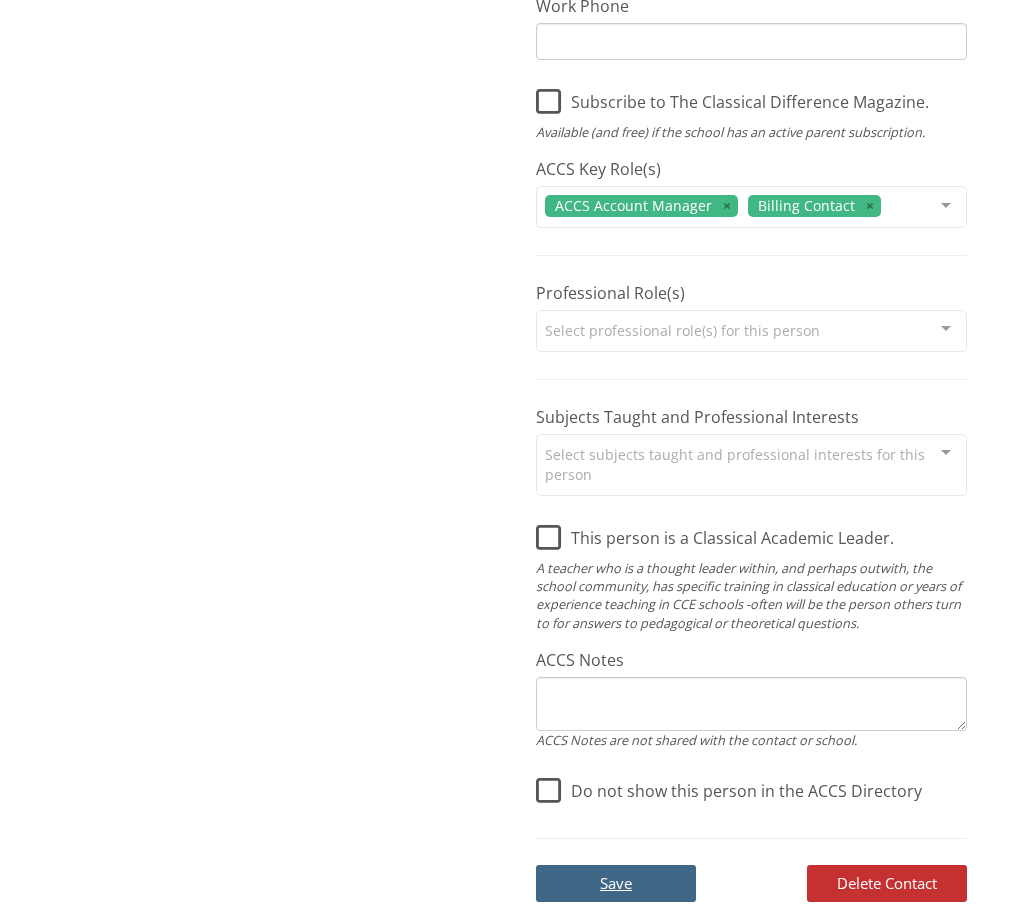 click on "Save" at bounding box center [616, 883] 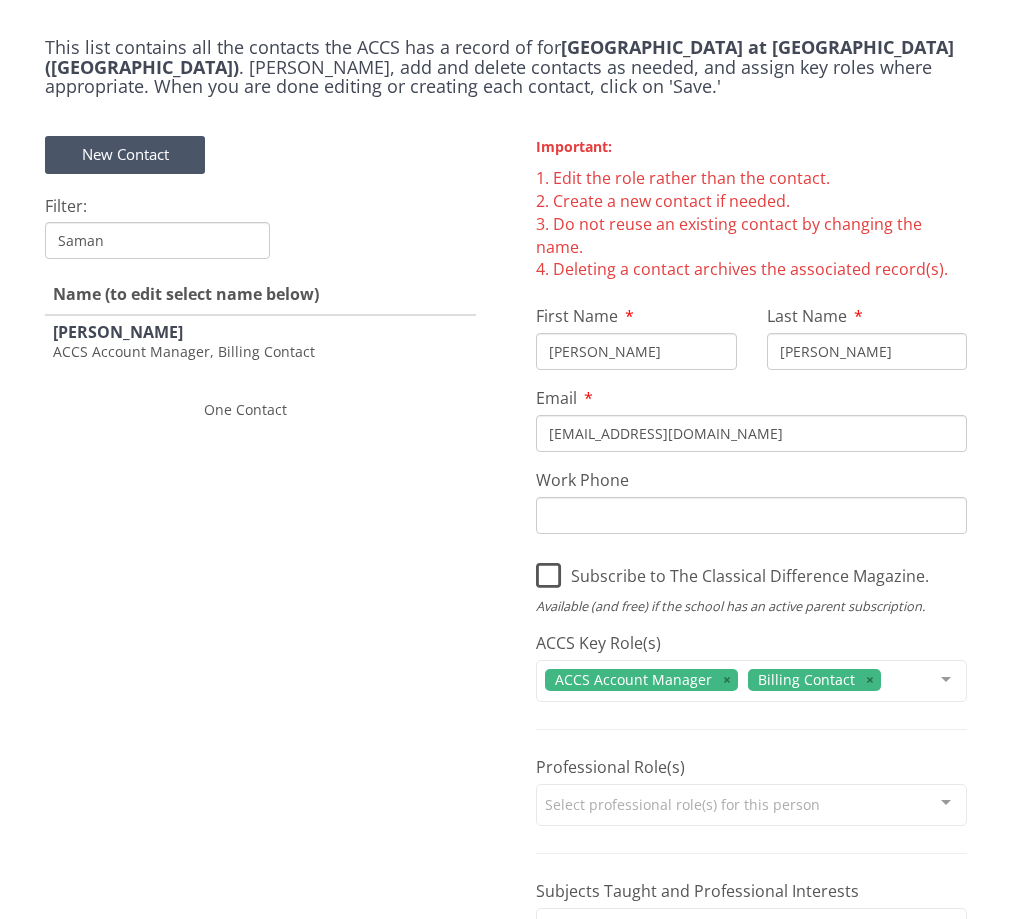 scroll, scrollTop: 0, scrollLeft: 0, axis: both 